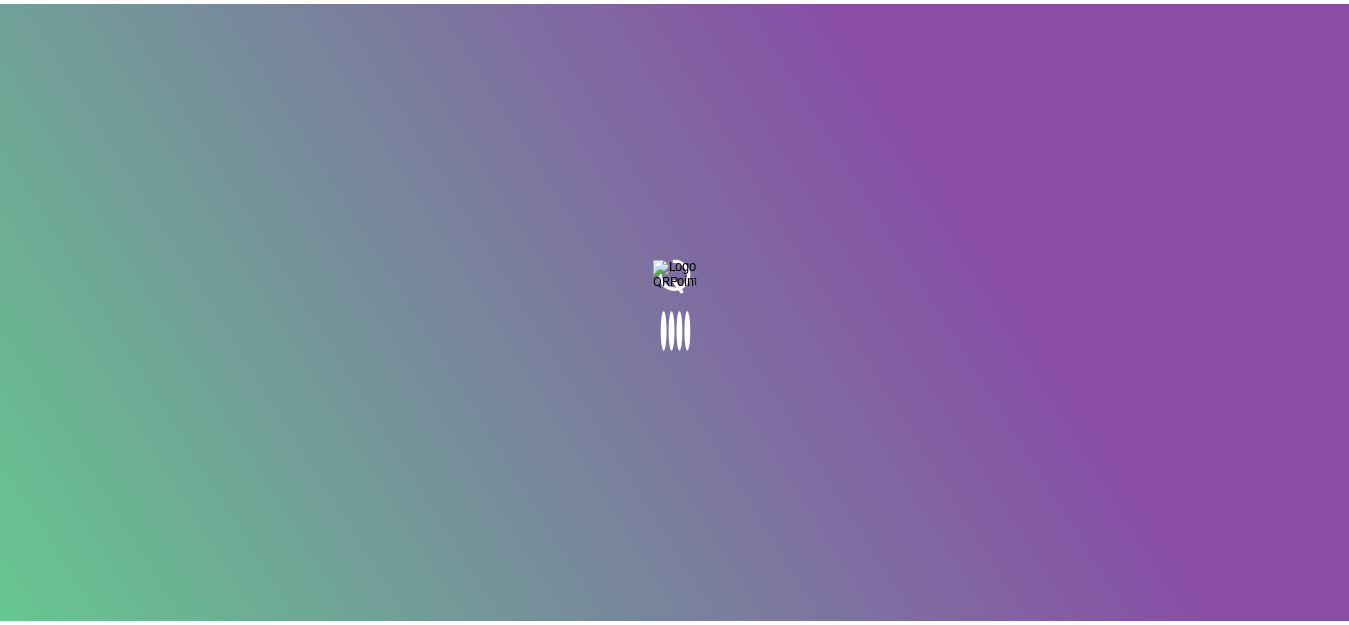 scroll, scrollTop: 0, scrollLeft: 0, axis: both 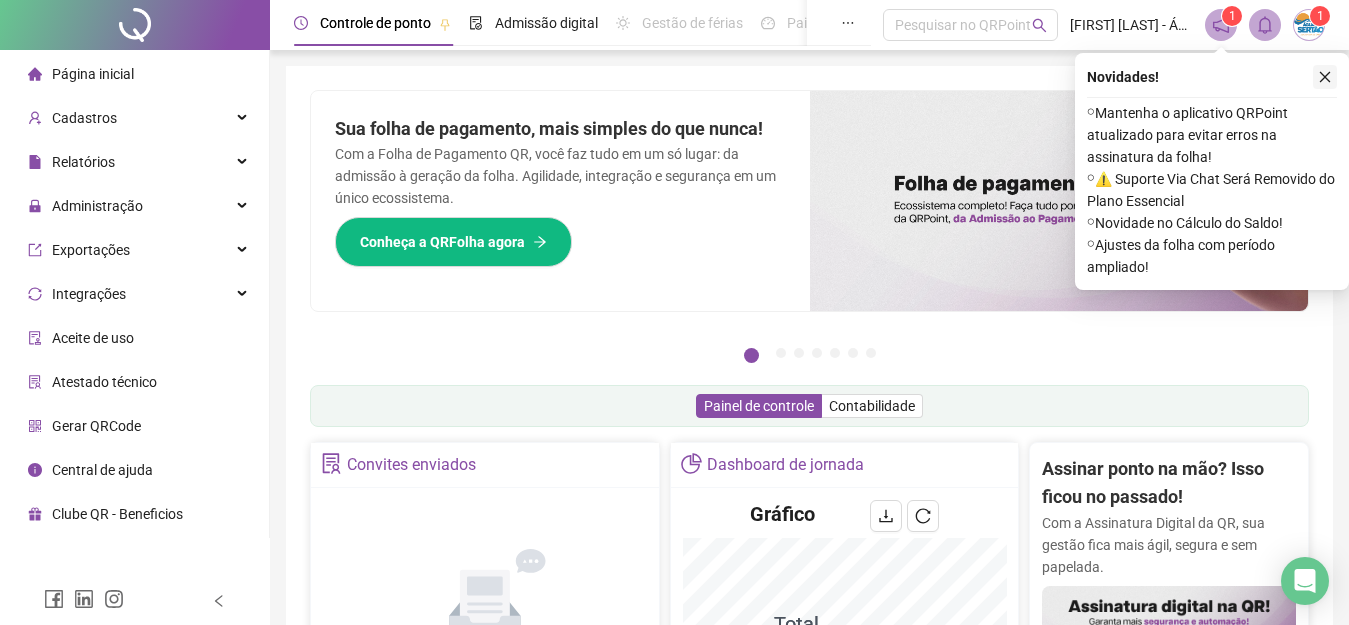 click at bounding box center (1325, 77) 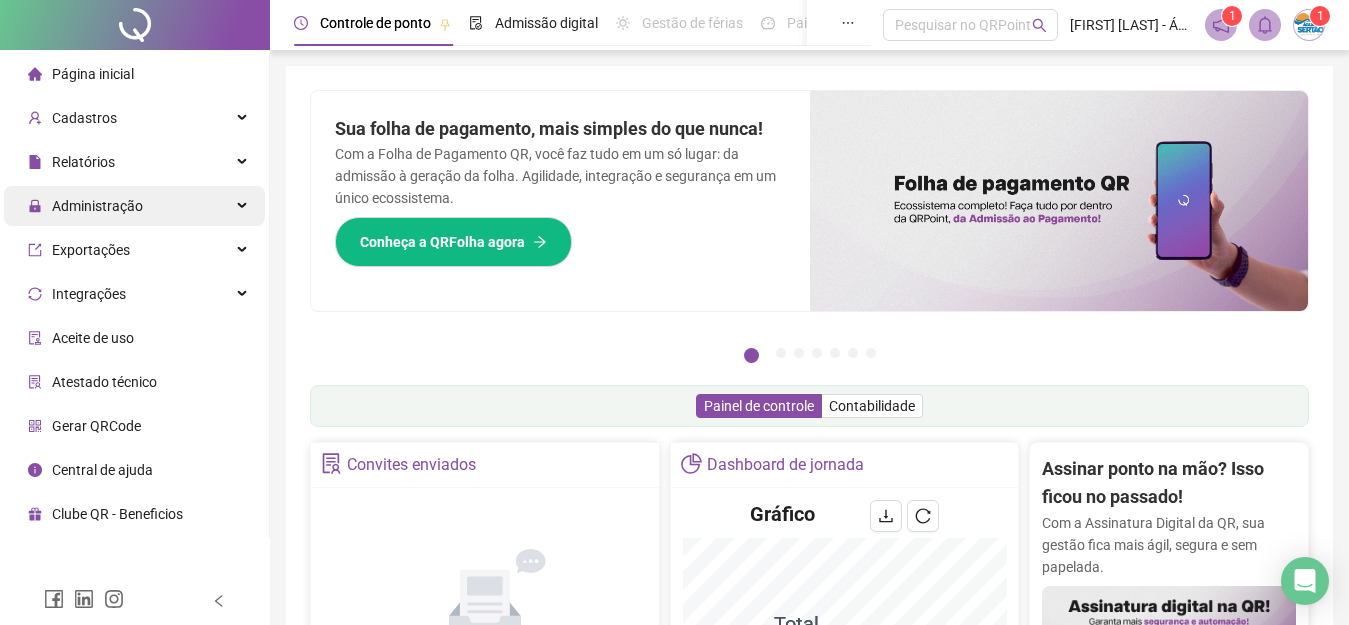 click on "Administração" at bounding box center (134, 206) 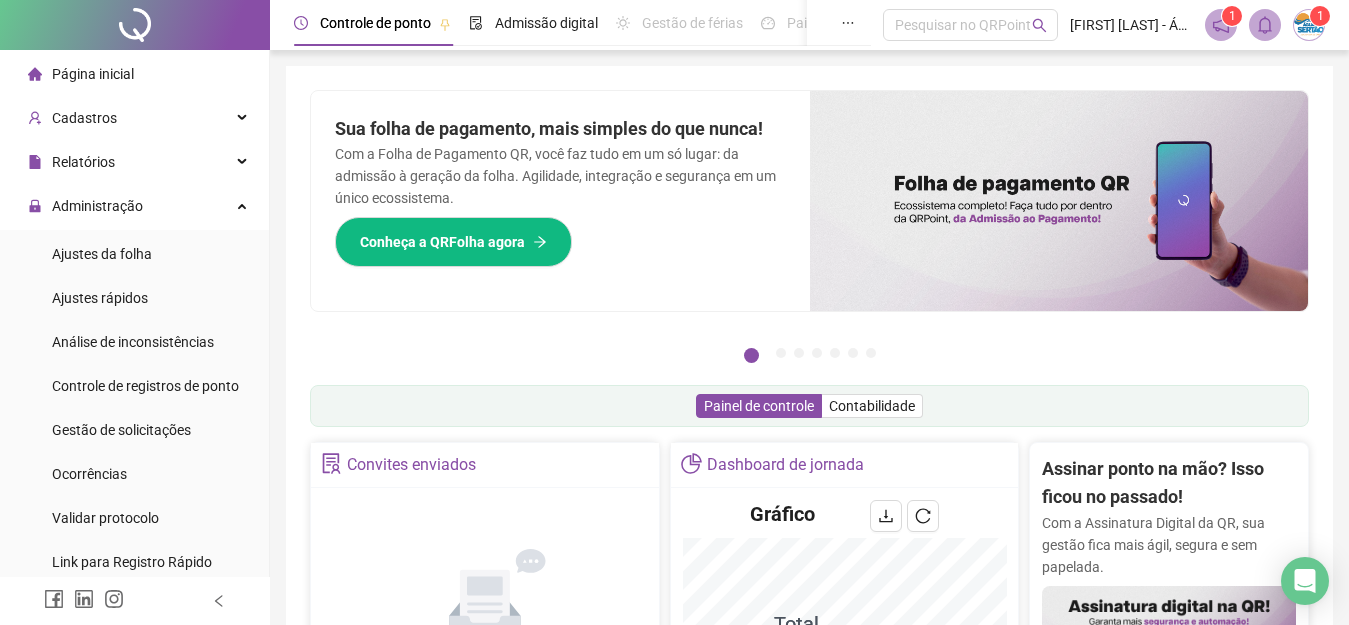 click on "Ajustes da folha" at bounding box center [134, 254] 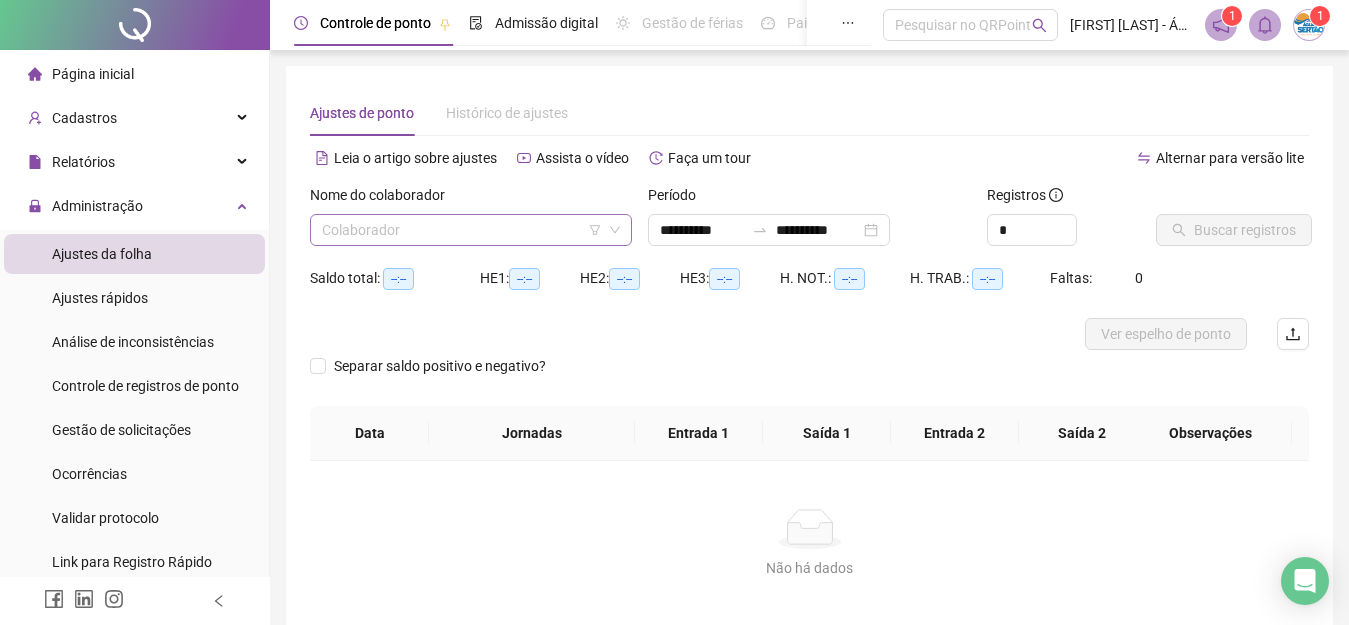 click at bounding box center [462, 230] 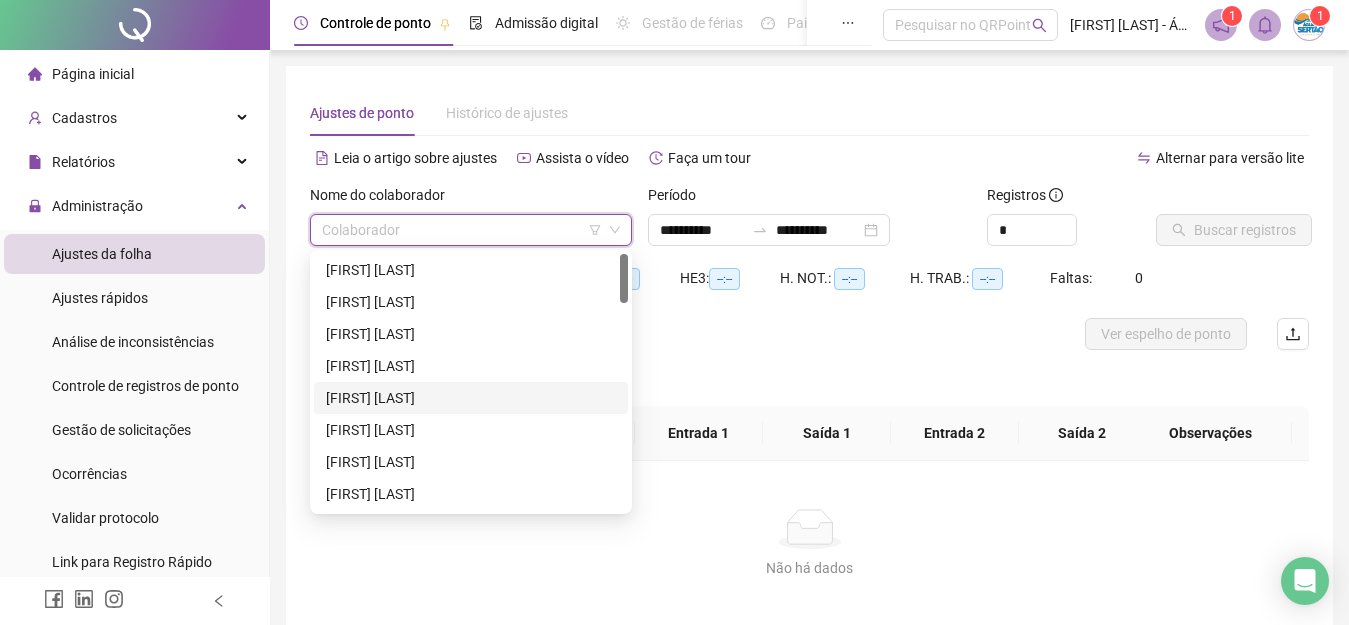 type on "*" 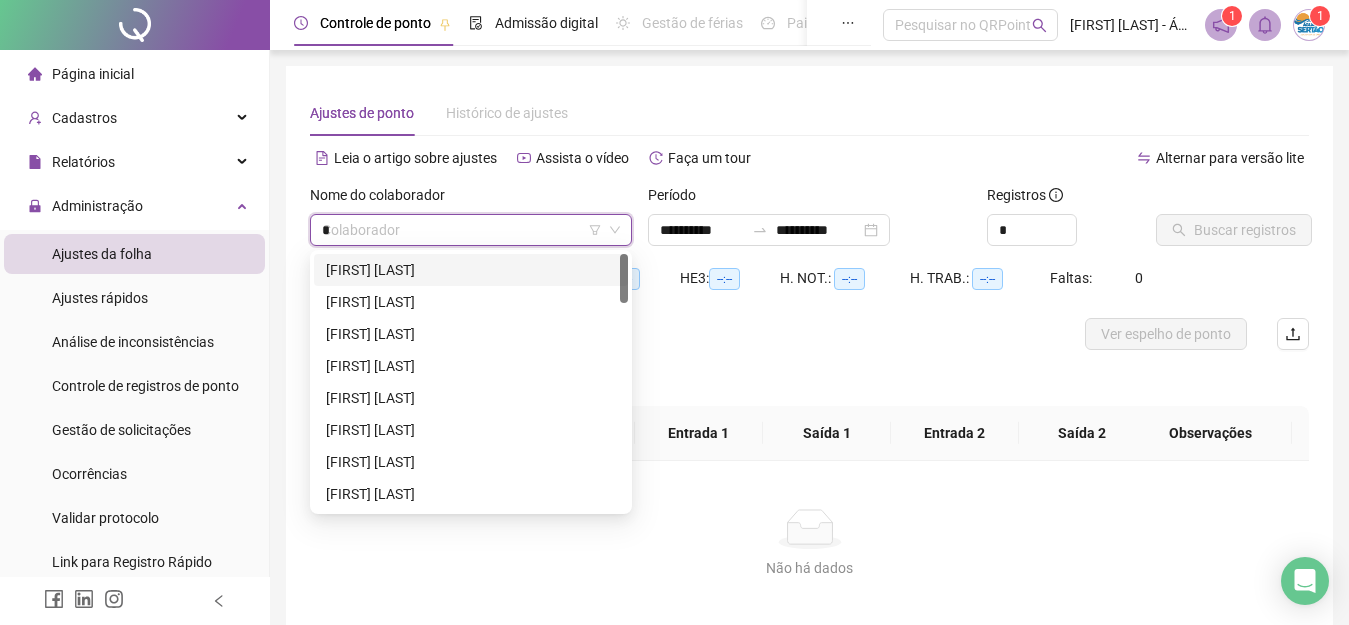 type on "**" 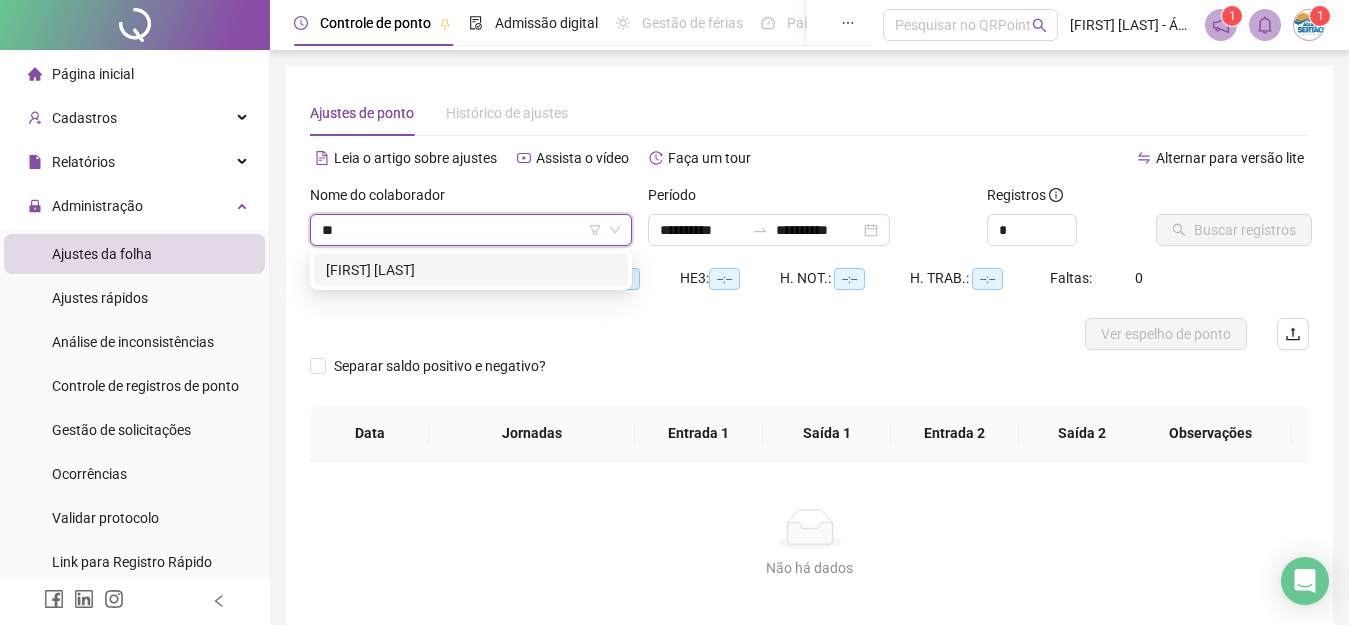 type 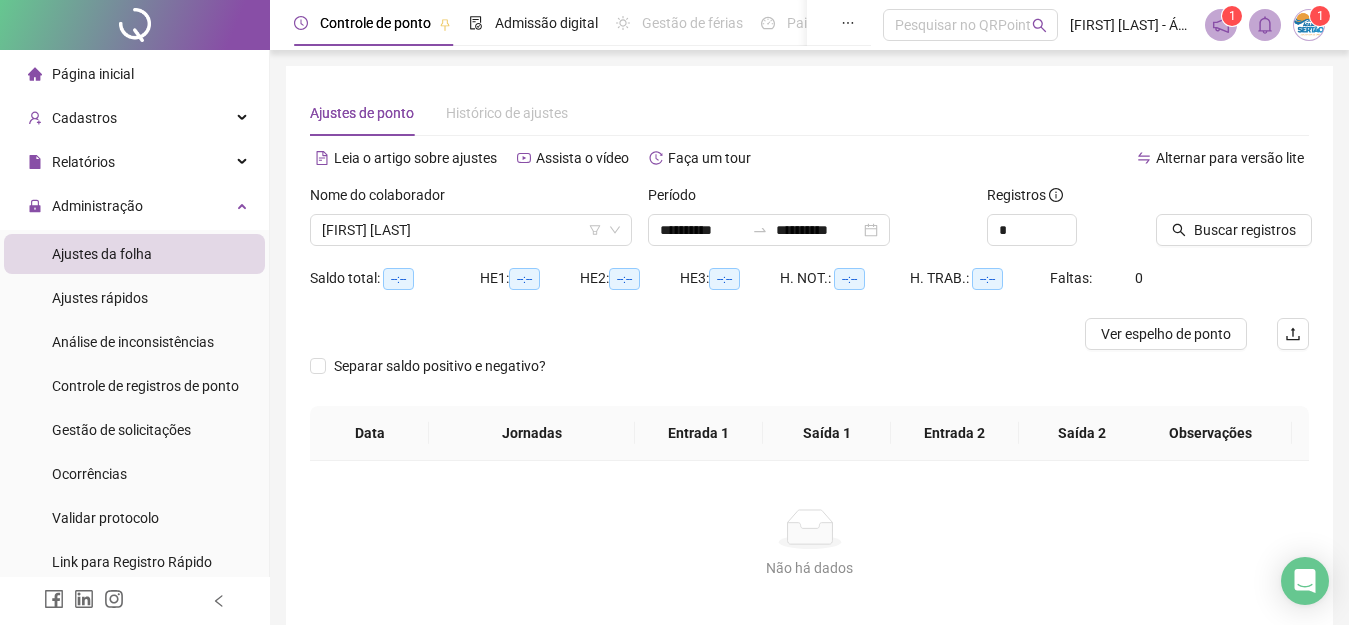 type 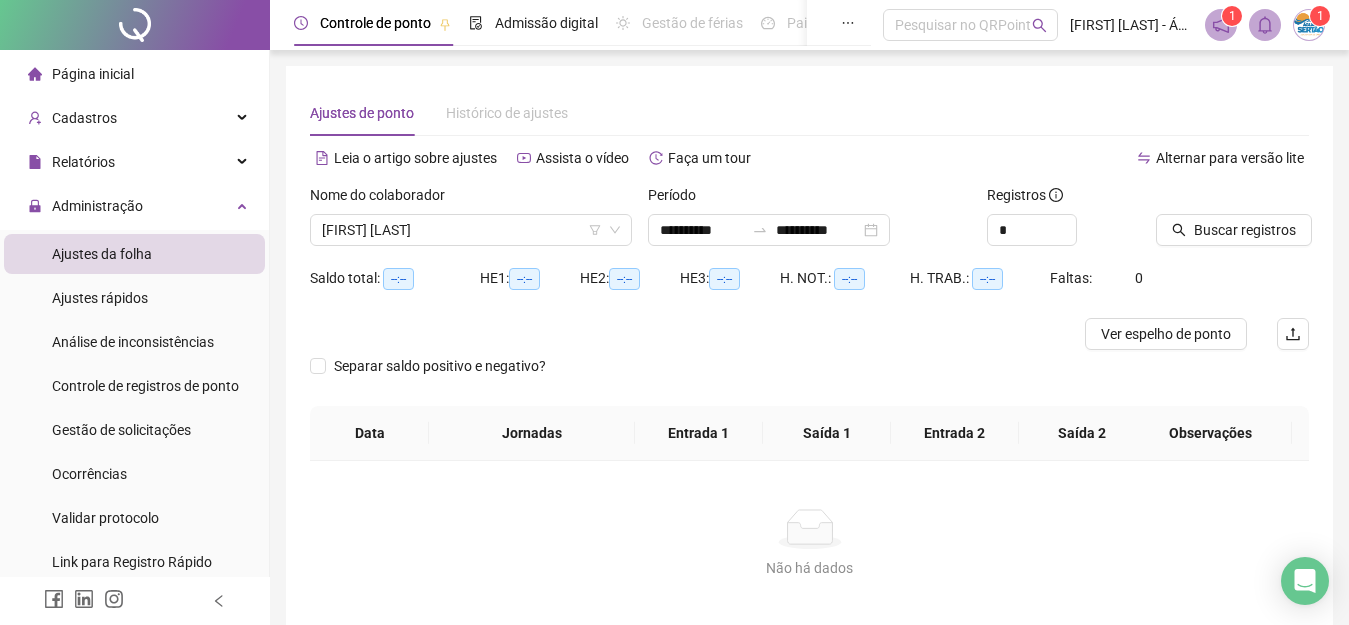 click on "Buscar registros" at bounding box center [1234, 230] 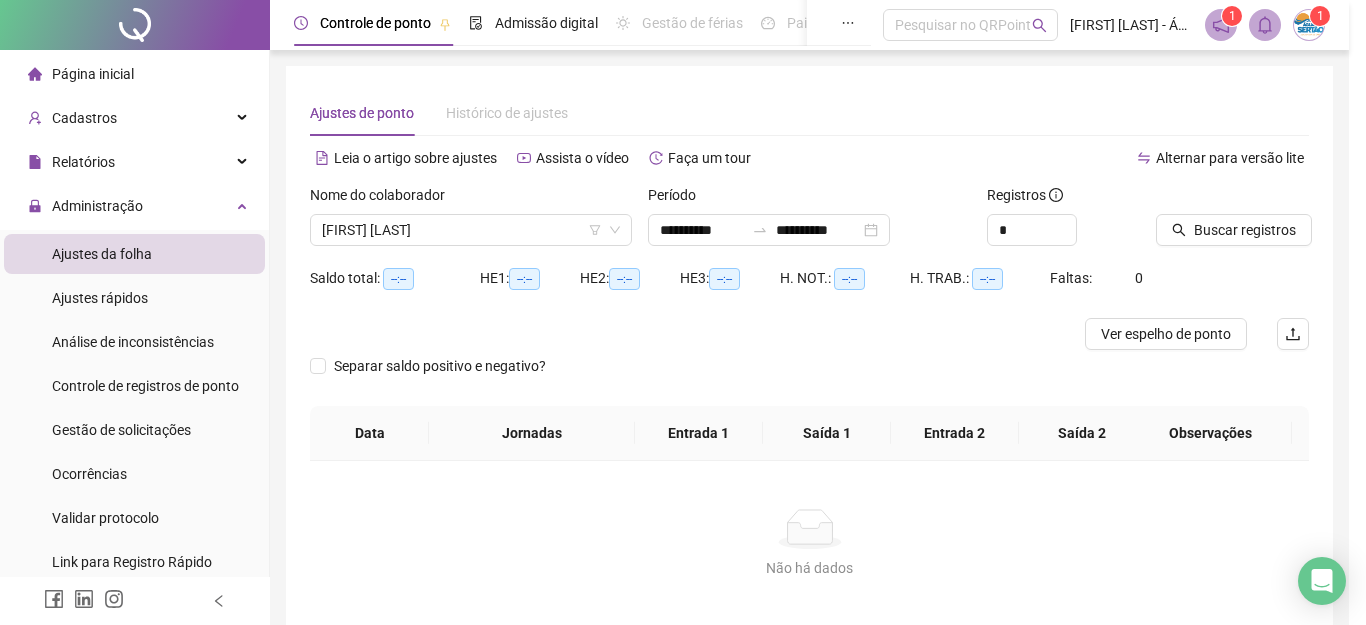click on "Buscar registros" at bounding box center (1234, 230) 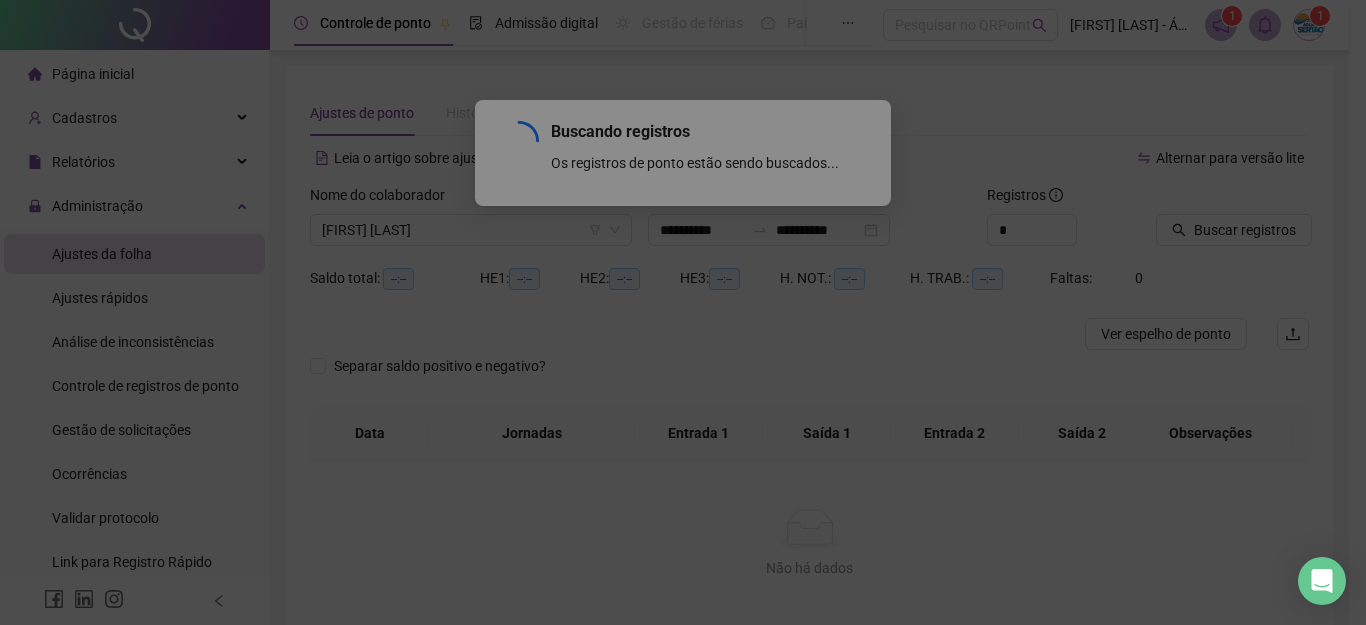 click on "Buscar registros" at bounding box center [1234, 230] 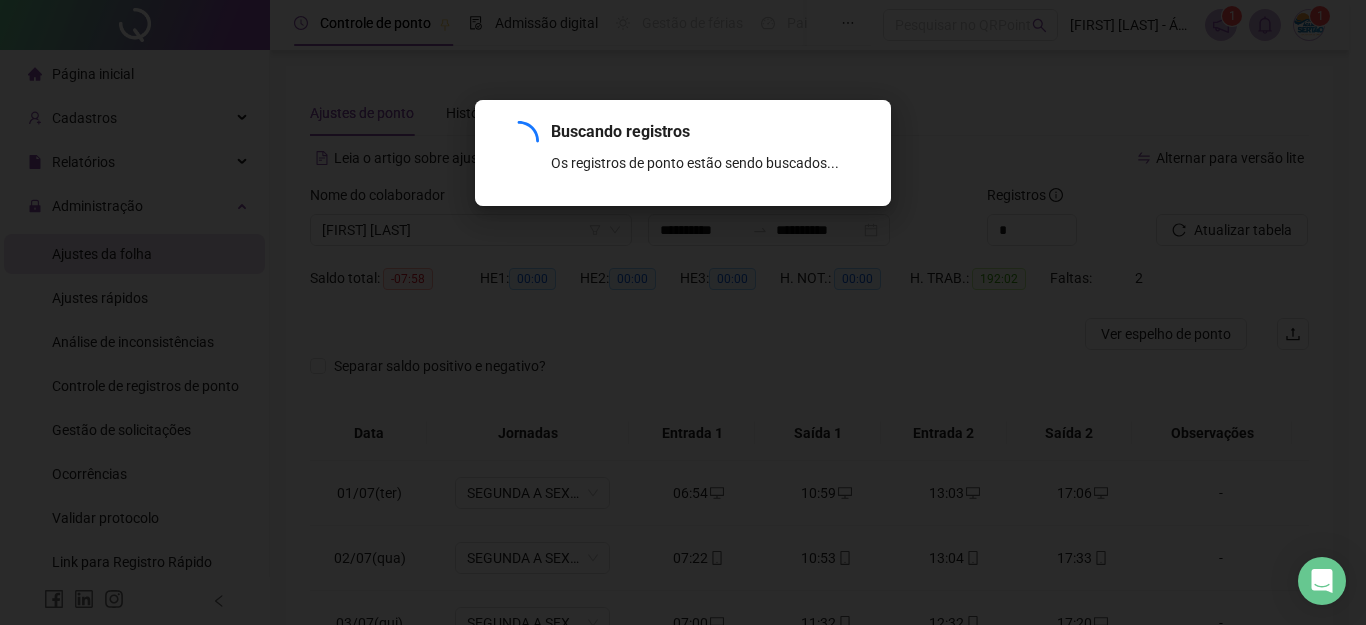 click on "Buscando registros Os registros de ponto estão sendo buscados... OK" at bounding box center (683, 312) 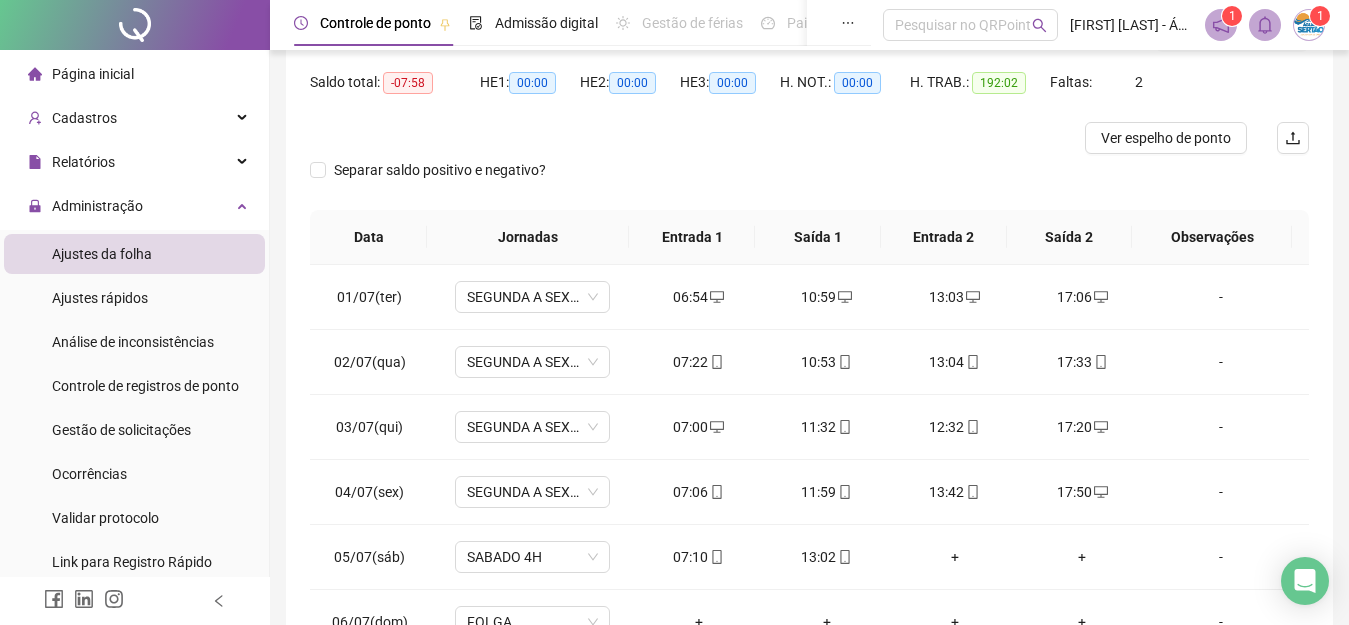 scroll, scrollTop: 203, scrollLeft: 0, axis: vertical 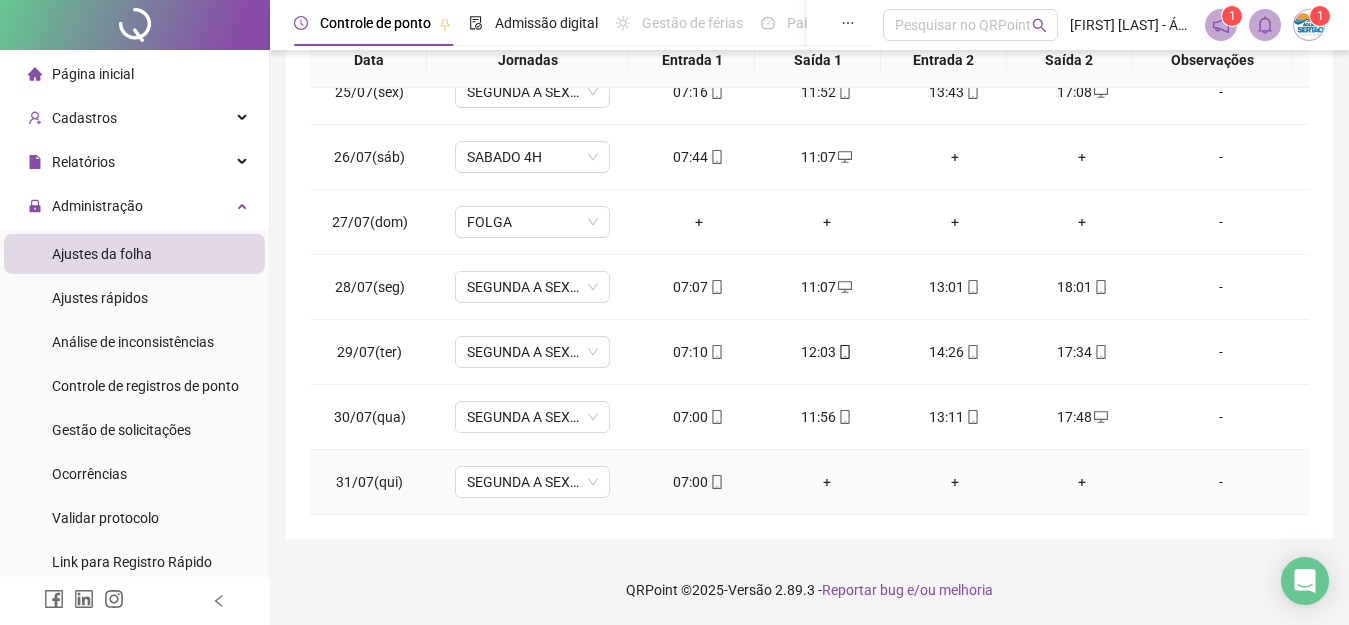 click on "+" at bounding box center (827, 482) 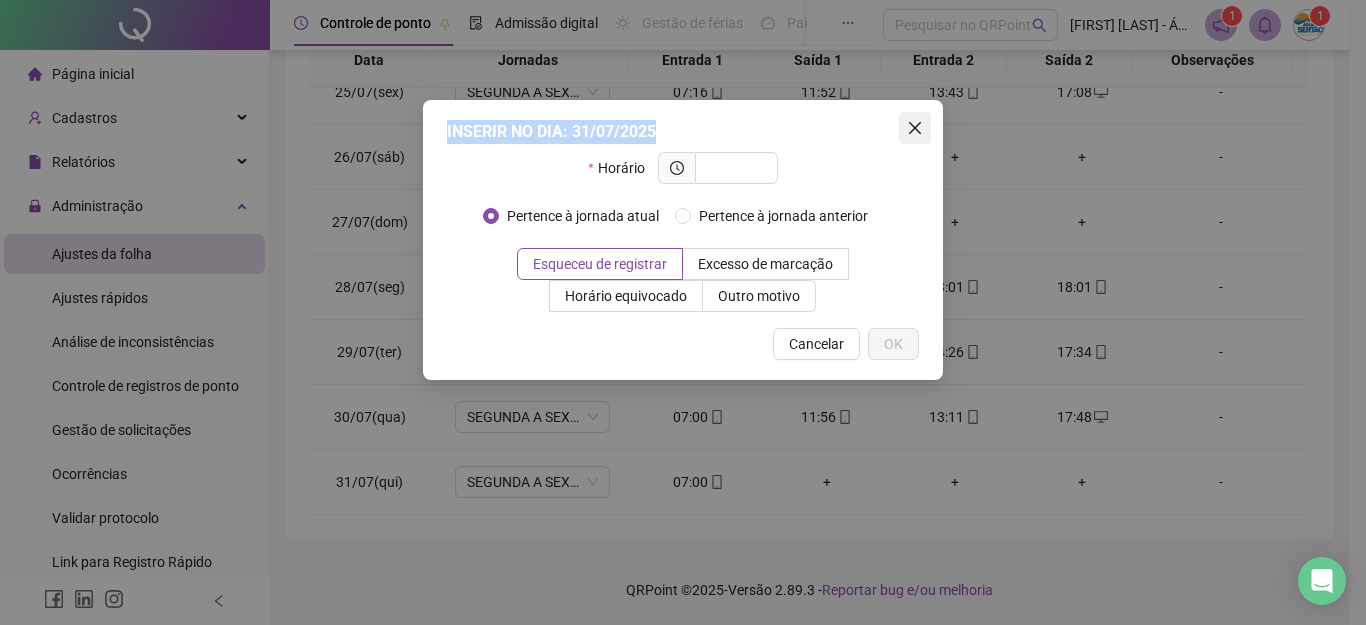 drag, startPoint x: 894, startPoint y: 128, endPoint x: 920, endPoint y: 122, distance: 26.683329 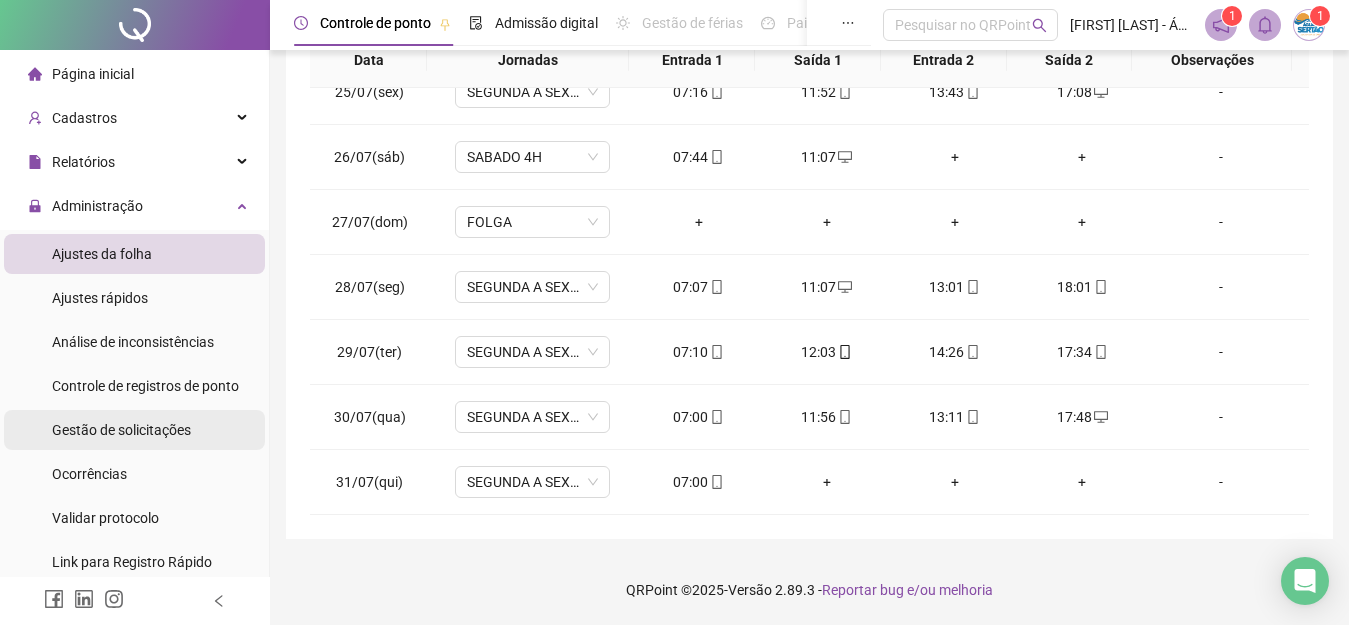 click on "Gestão de solicitações" at bounding box center [121, 430] 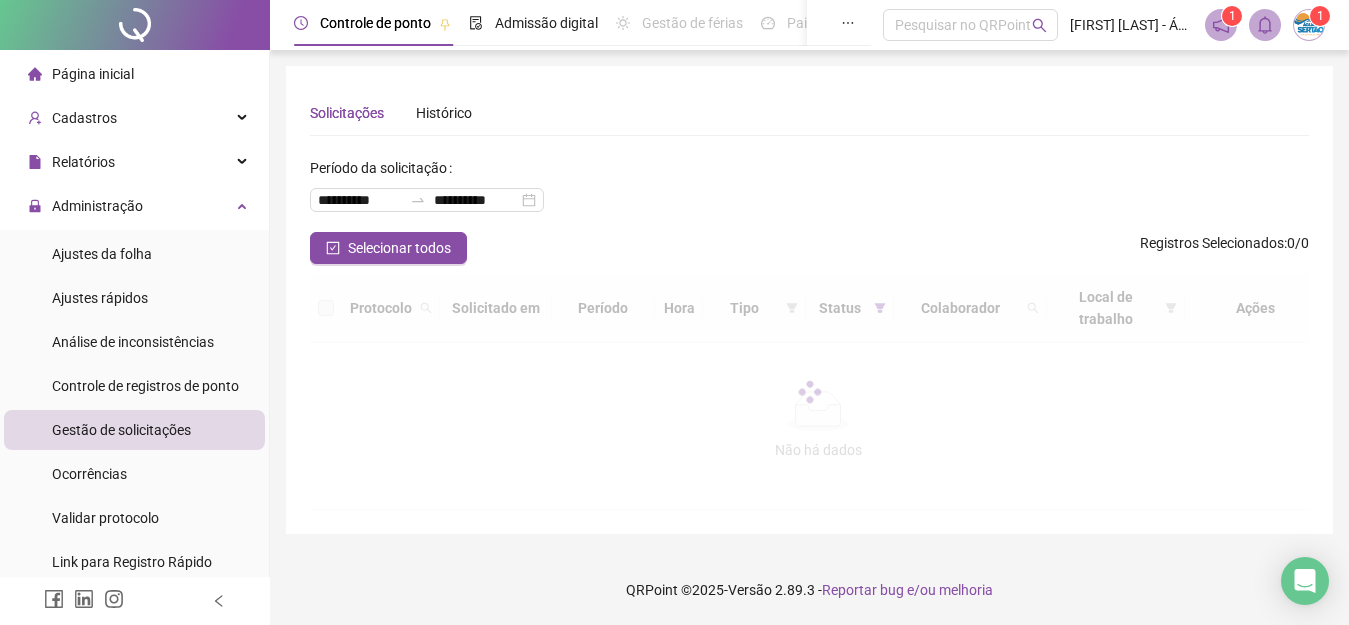 scroll, scrollTop: 0, scrollLeft: 0, axis: both 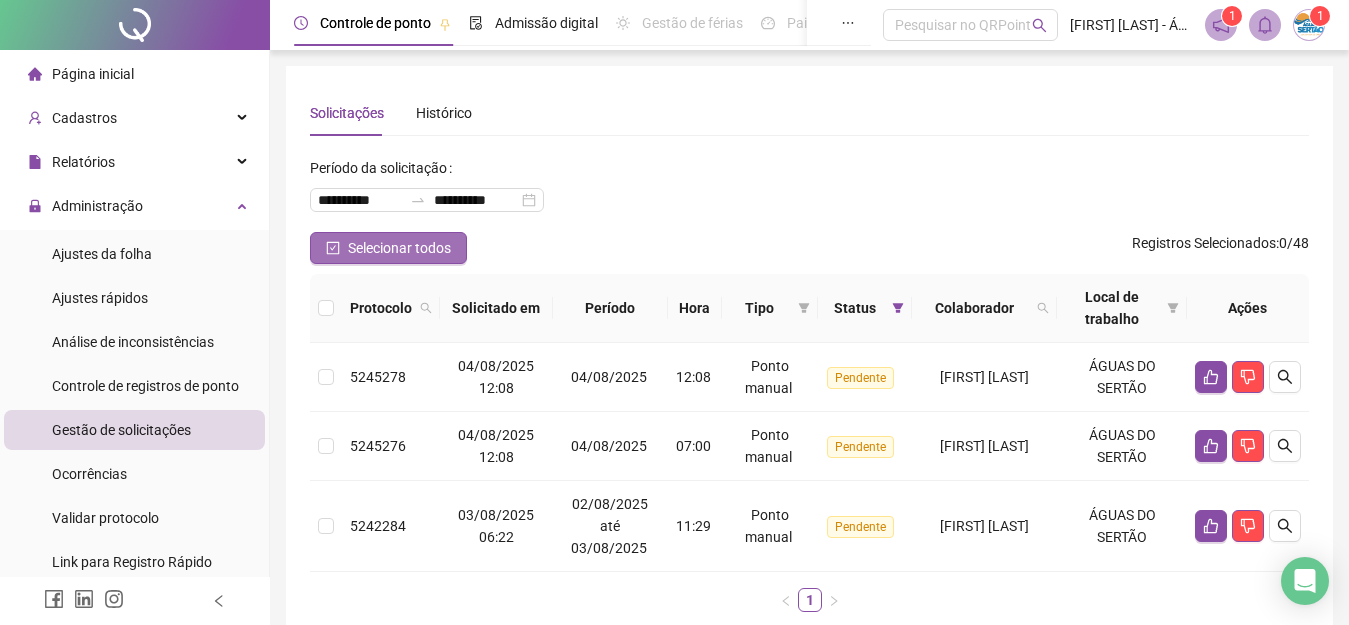 click on "Selecionar todos" at bounding box center (399, 248) 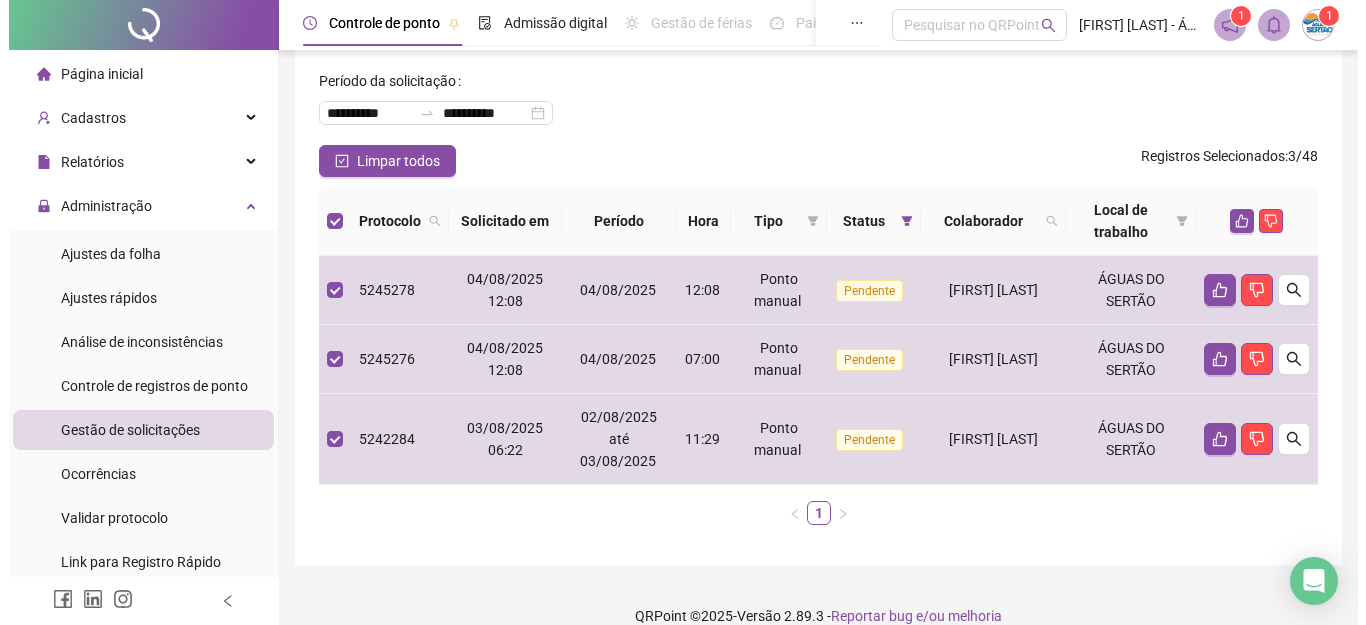 scroll, scrollTop: 113, scrollLeft: 0, axis: vertical 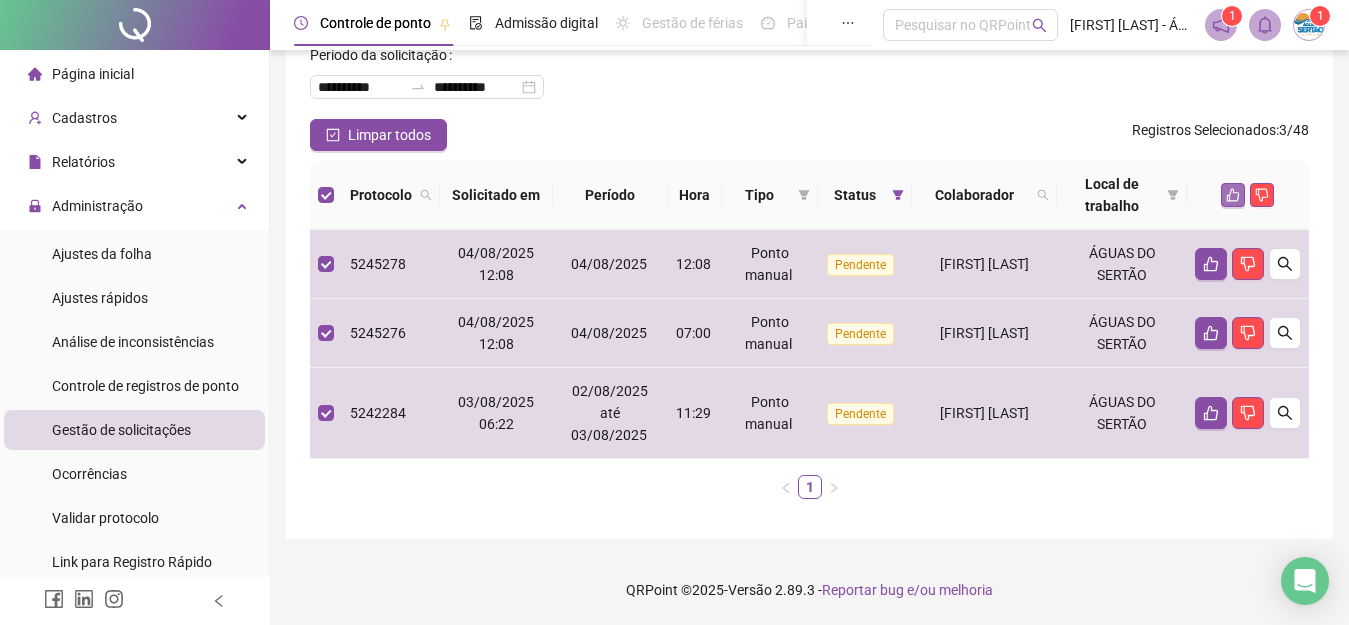 click 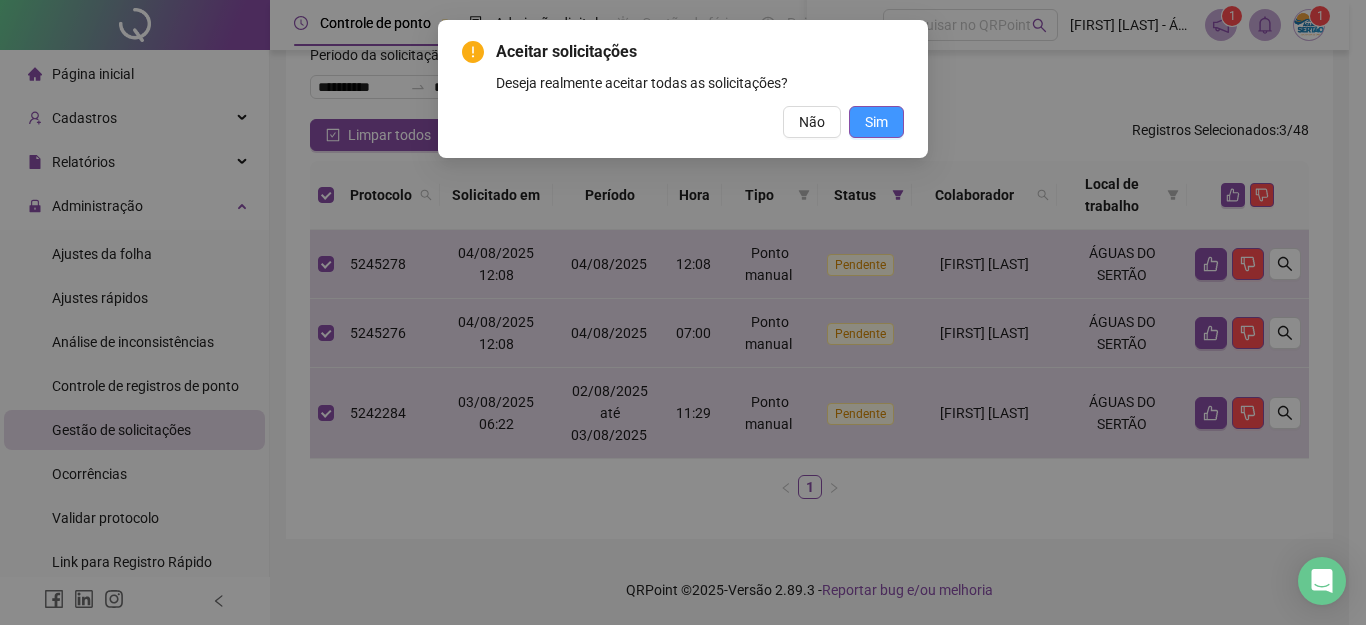 click on "Sim" at bounding box center [876, 122] 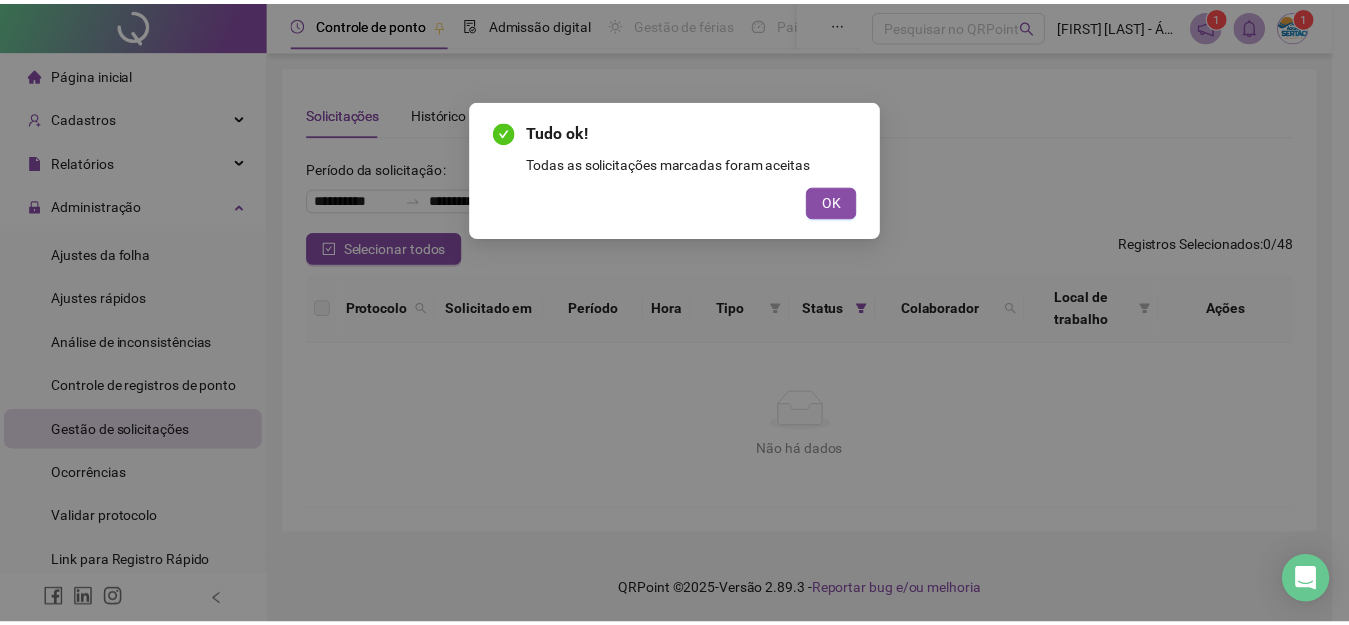 scroll, scrollTop: 0, scrollLeft: 0, axis: both 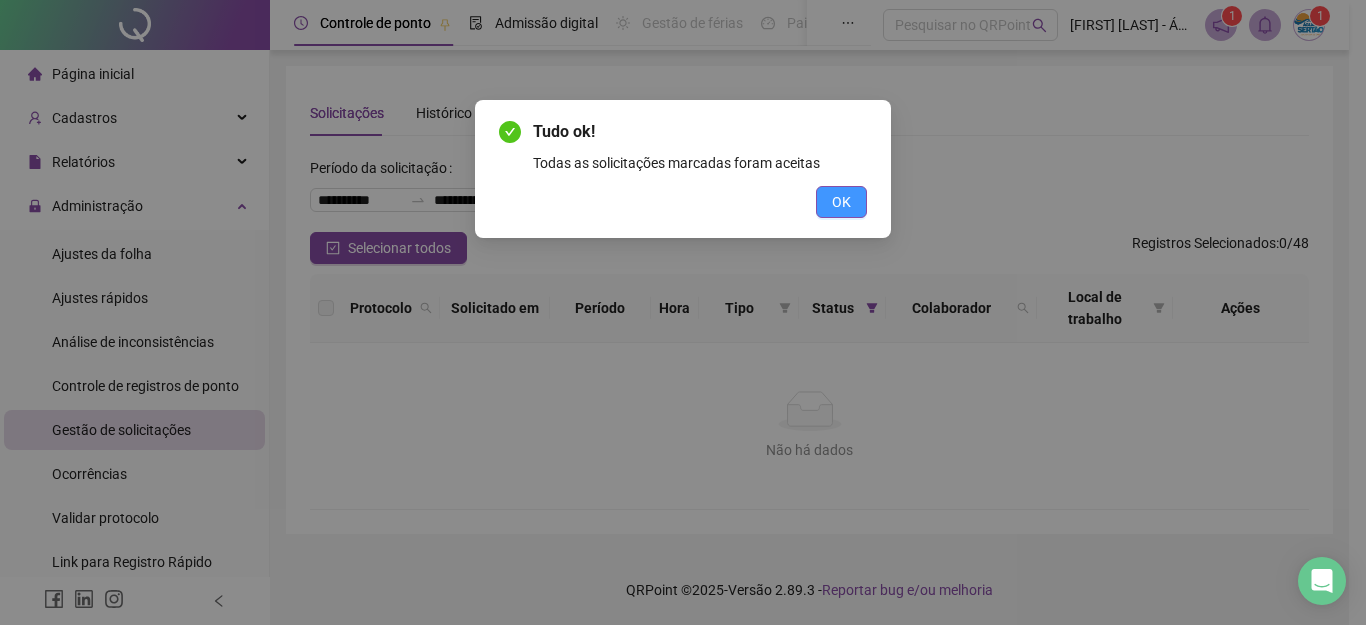 click on "OK" at bounding box center (841, 202) 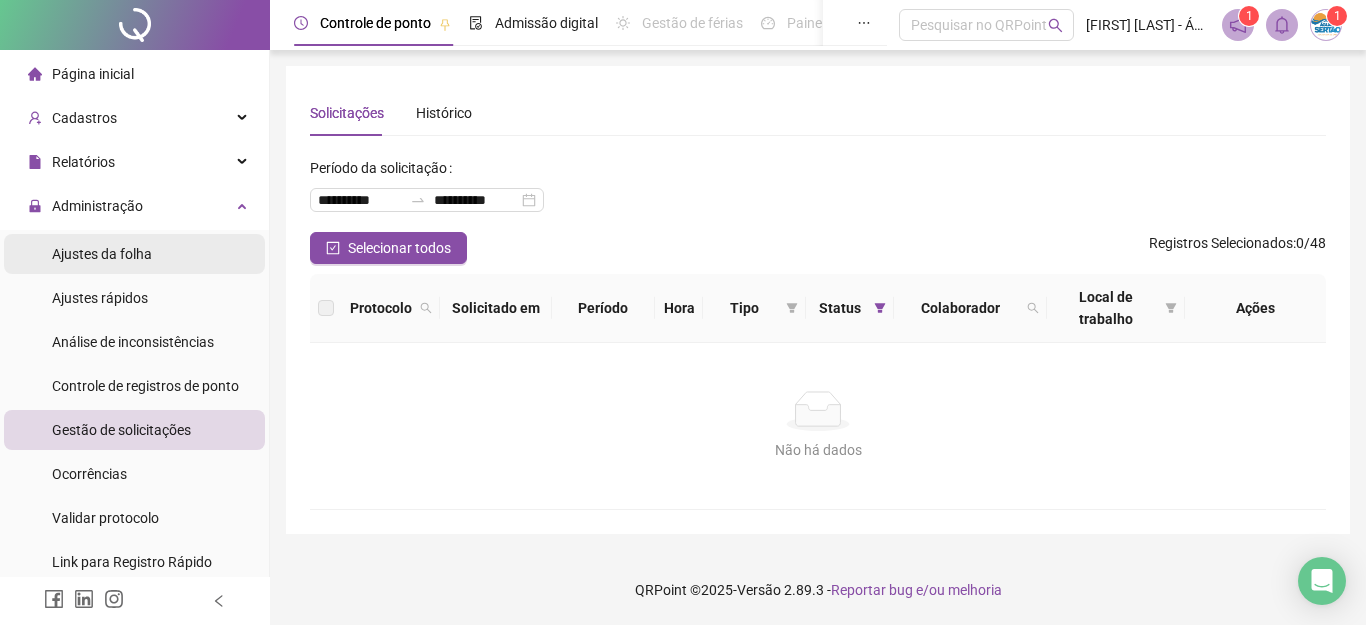 click on "Ajustes da folha" at bounding box center (134, 254) 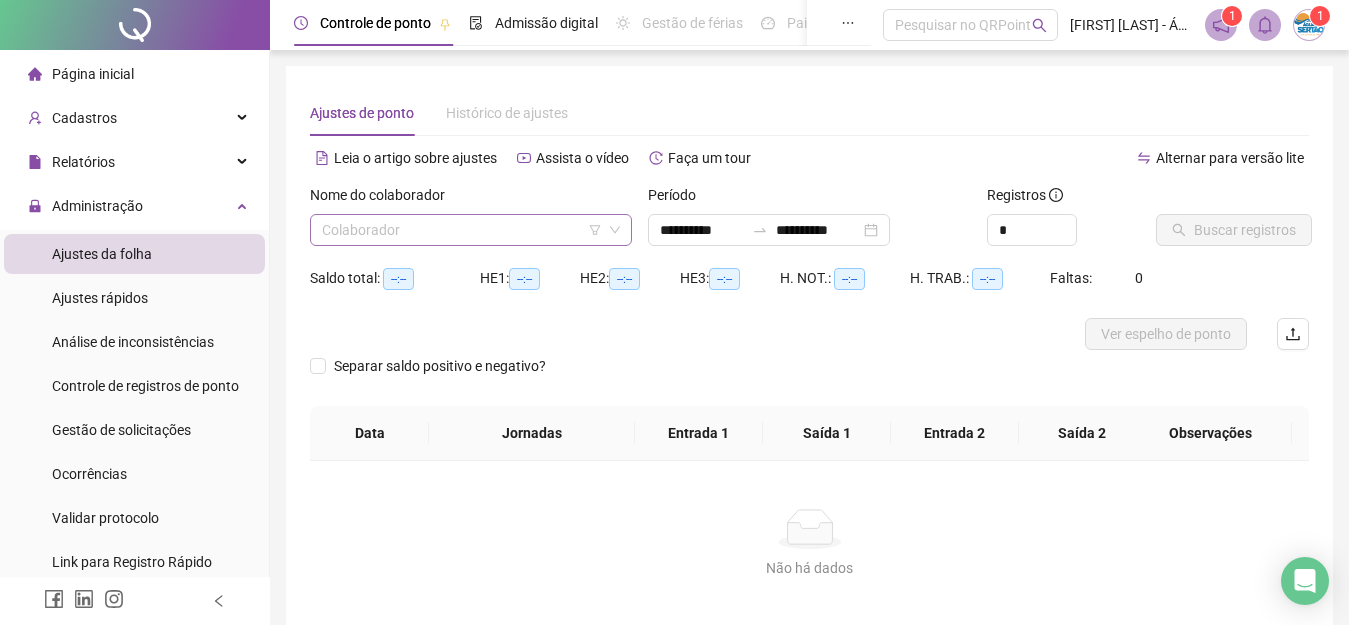 click at bounding box center (462, 230) 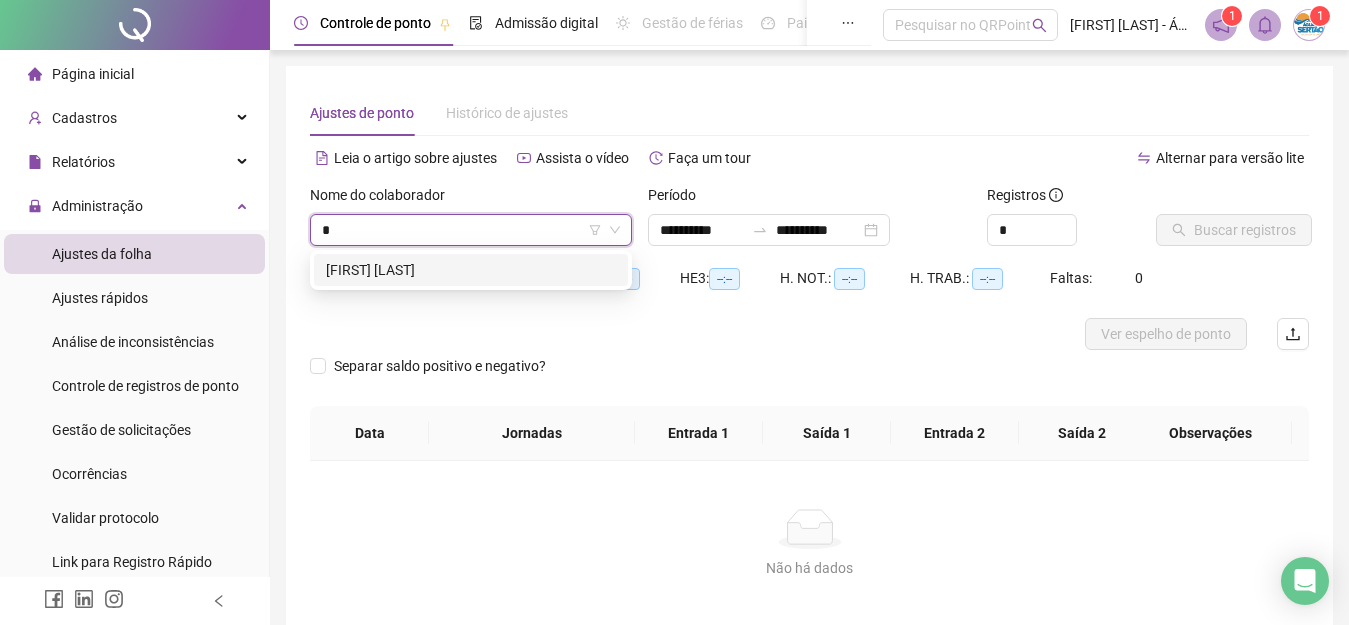type on "**" 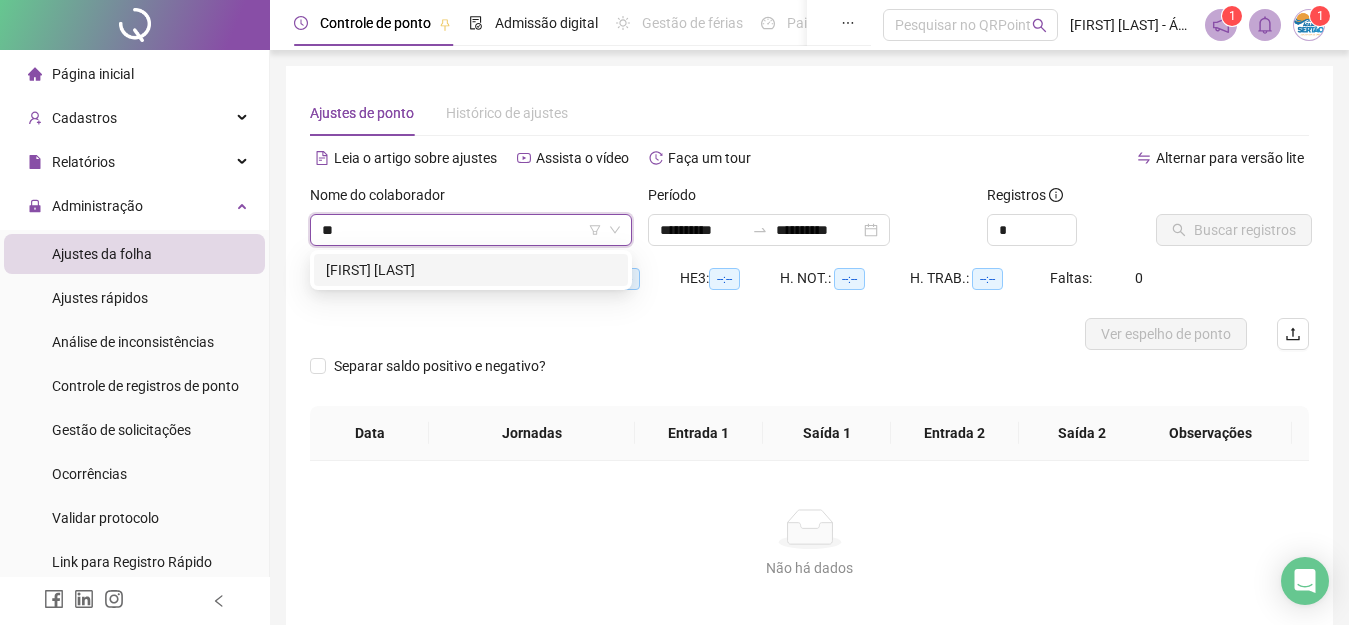 type 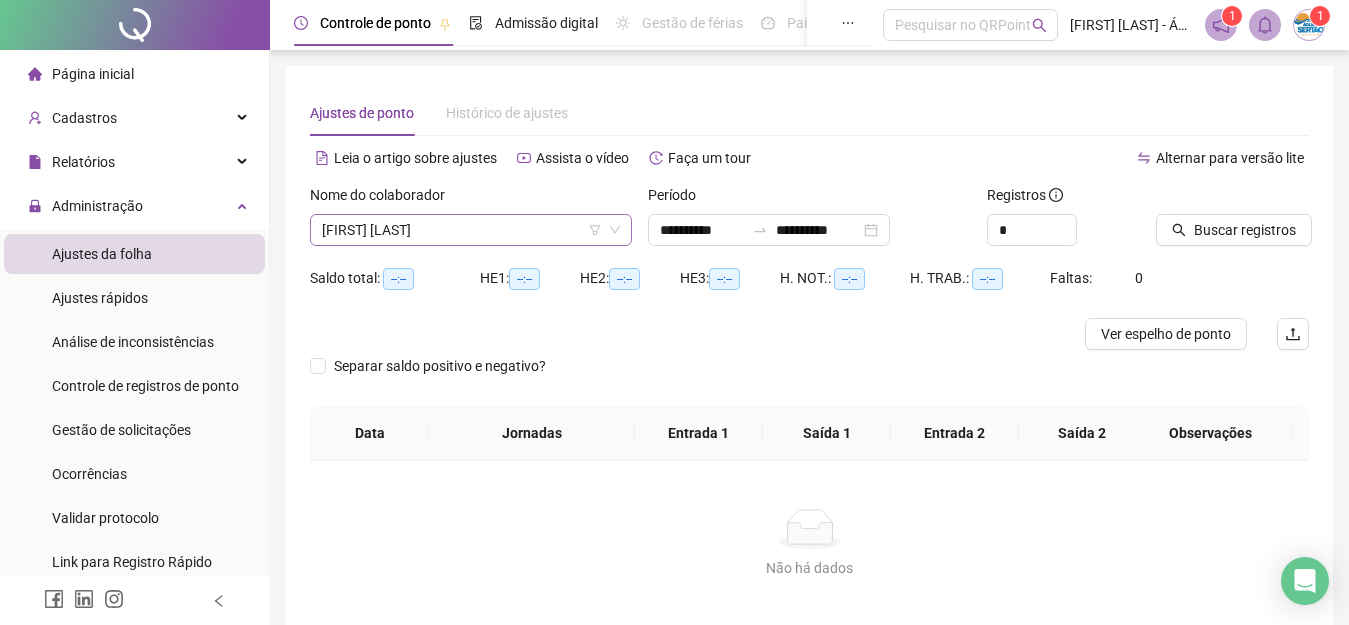 type 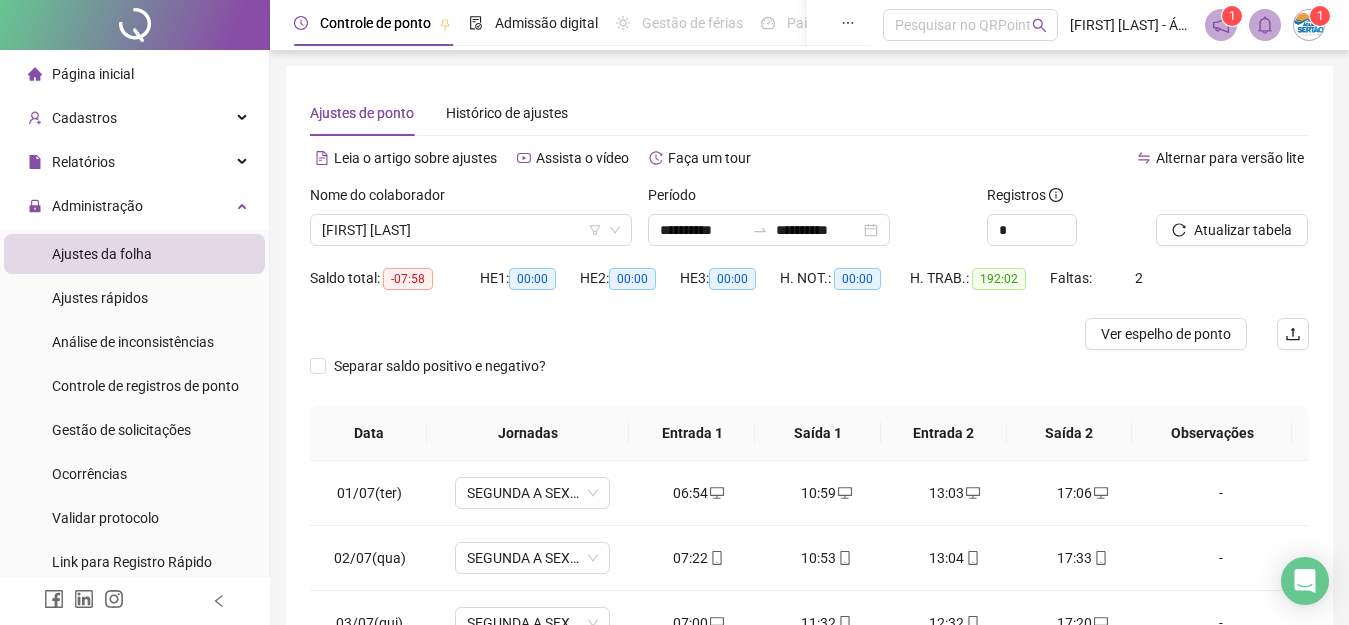 scroll, scrollTop: 160, scrollLeft: 0, axis: vertical 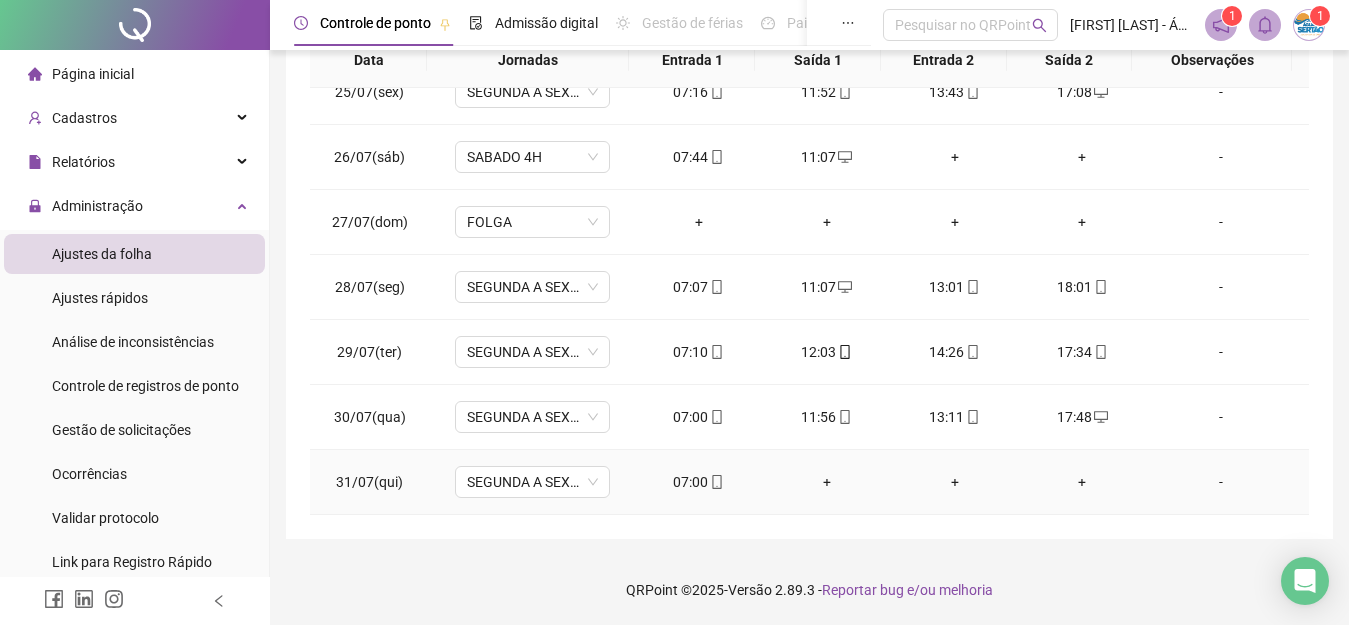click on "+" at bounding box center (827, 482) 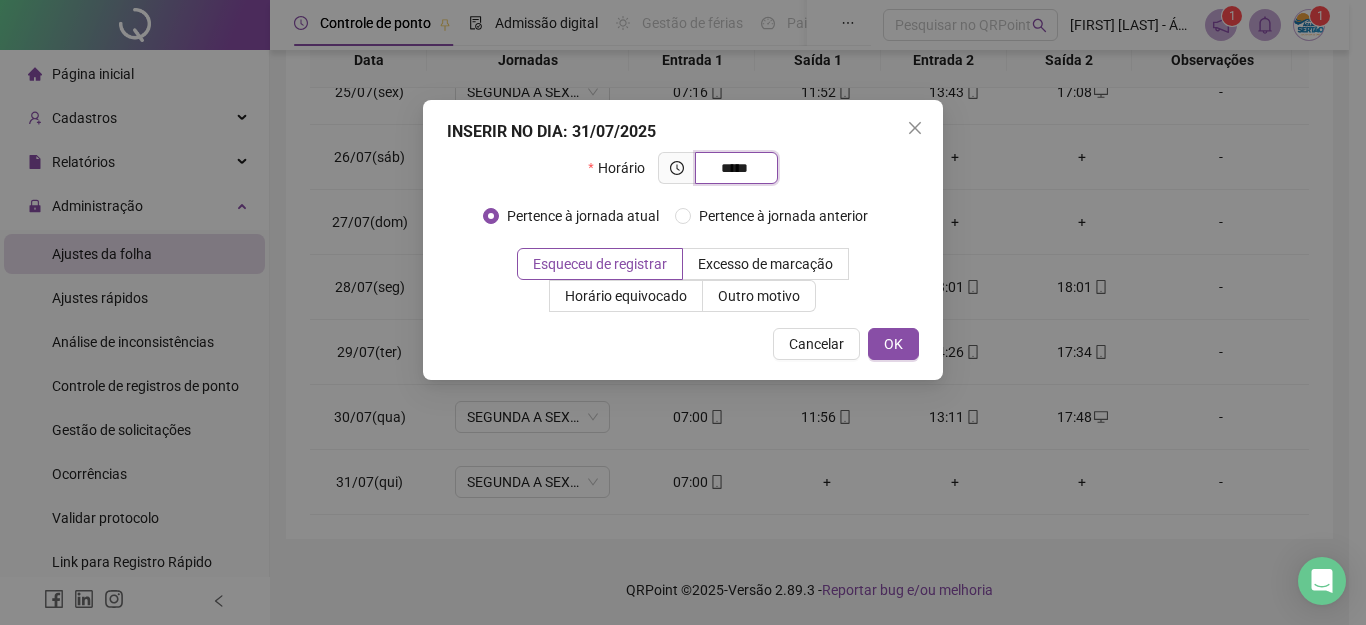 type on "*****" 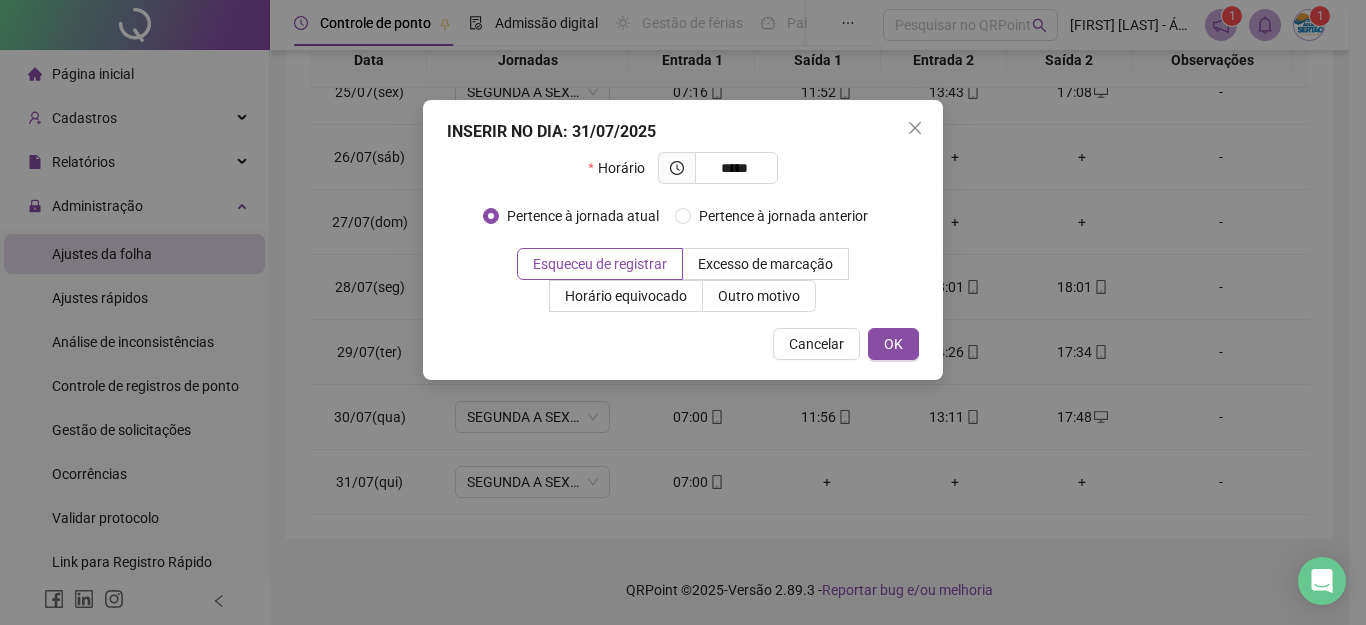 type 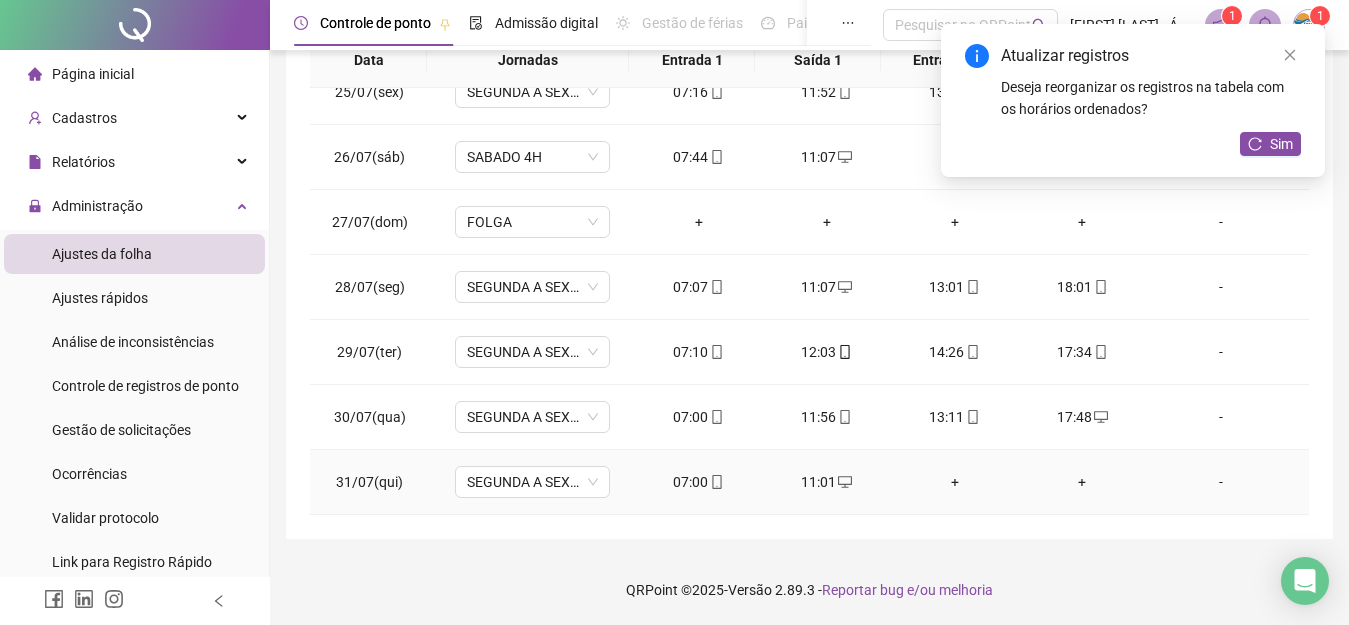 click on "+" at bounding box center (955, 482) 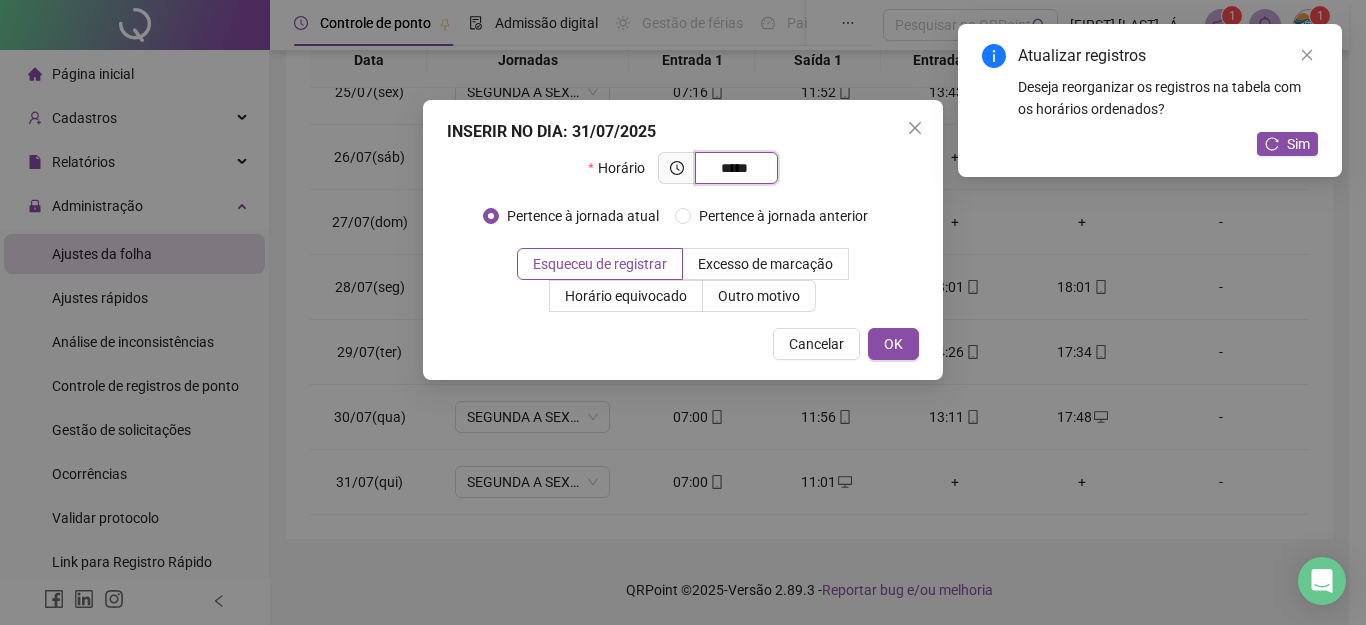 type on "*****" 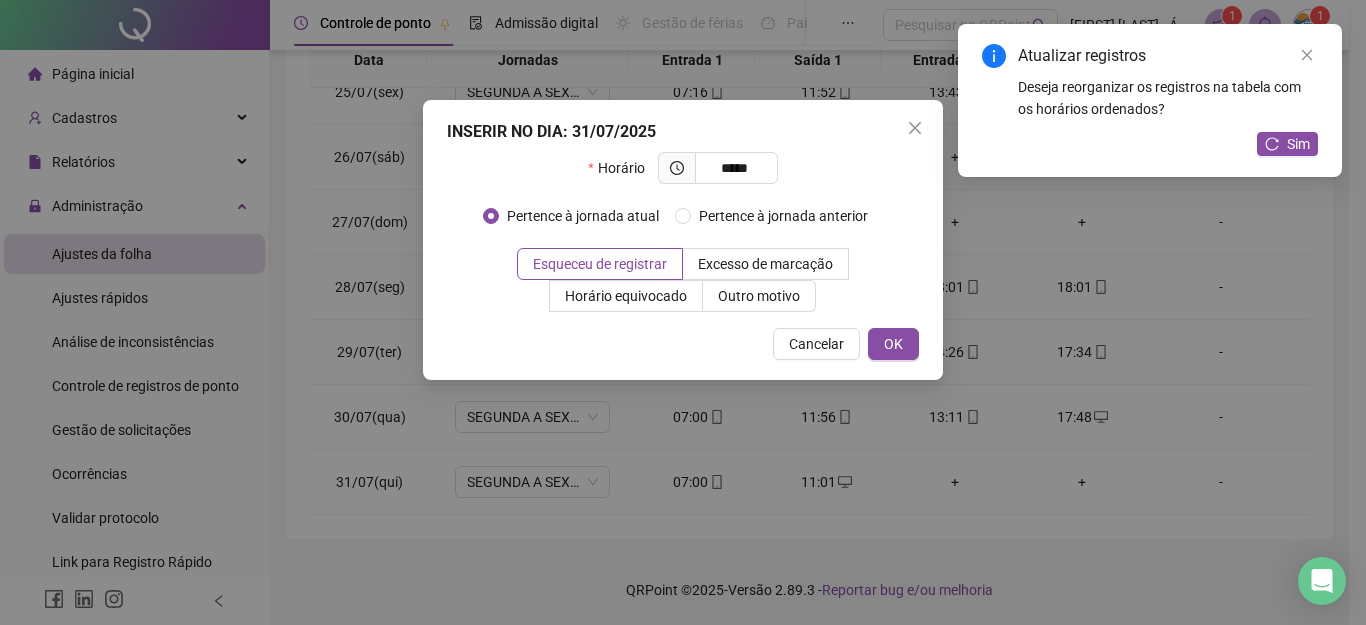 type 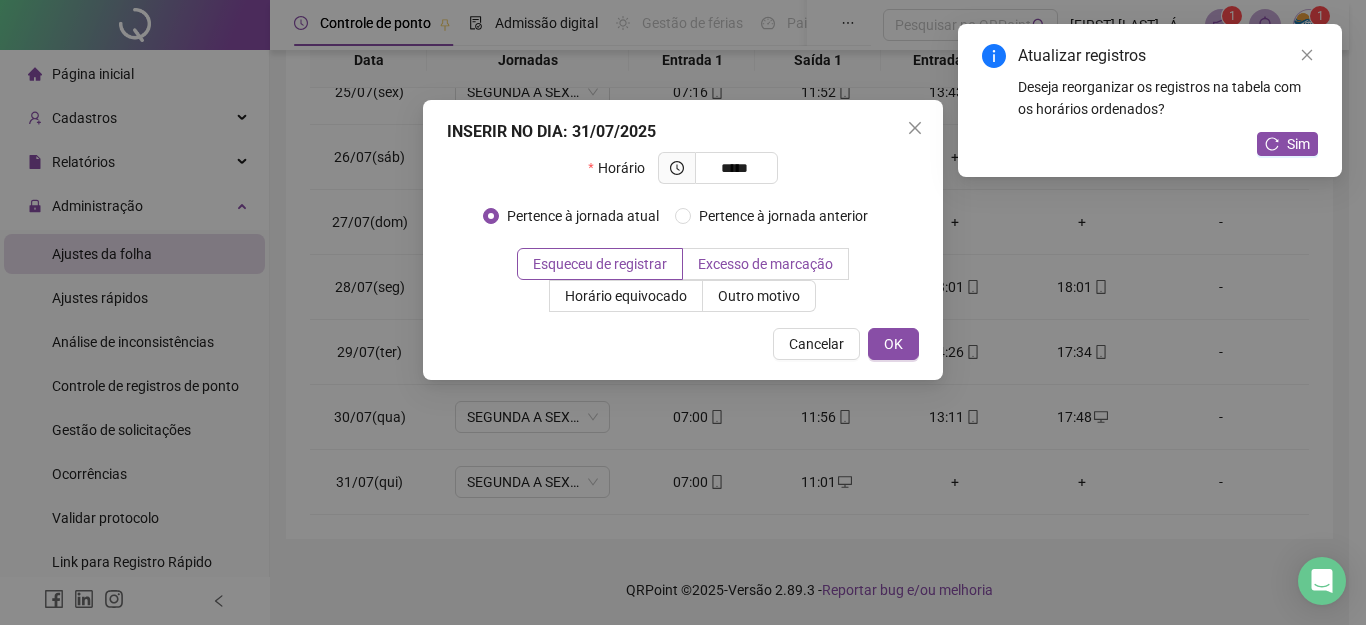 click on "Excesso de marcação" at bounding box center (766, 264) 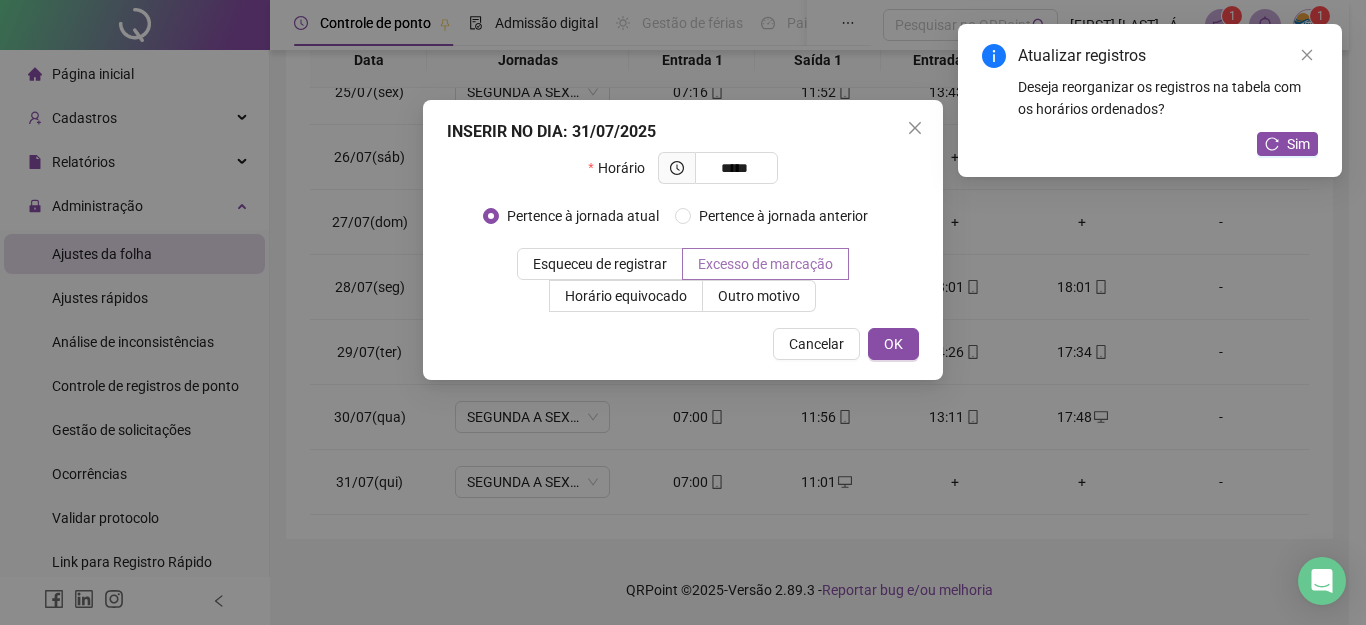 type 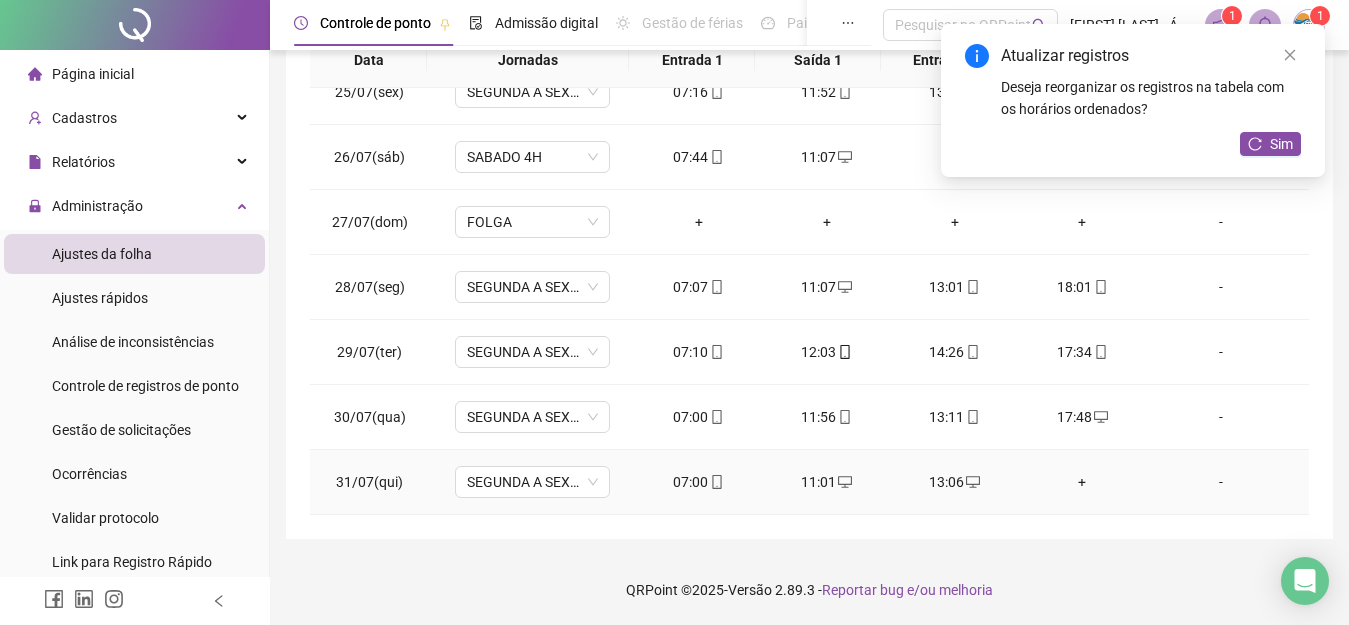 click on "+" at bounding box center [1083, 482] 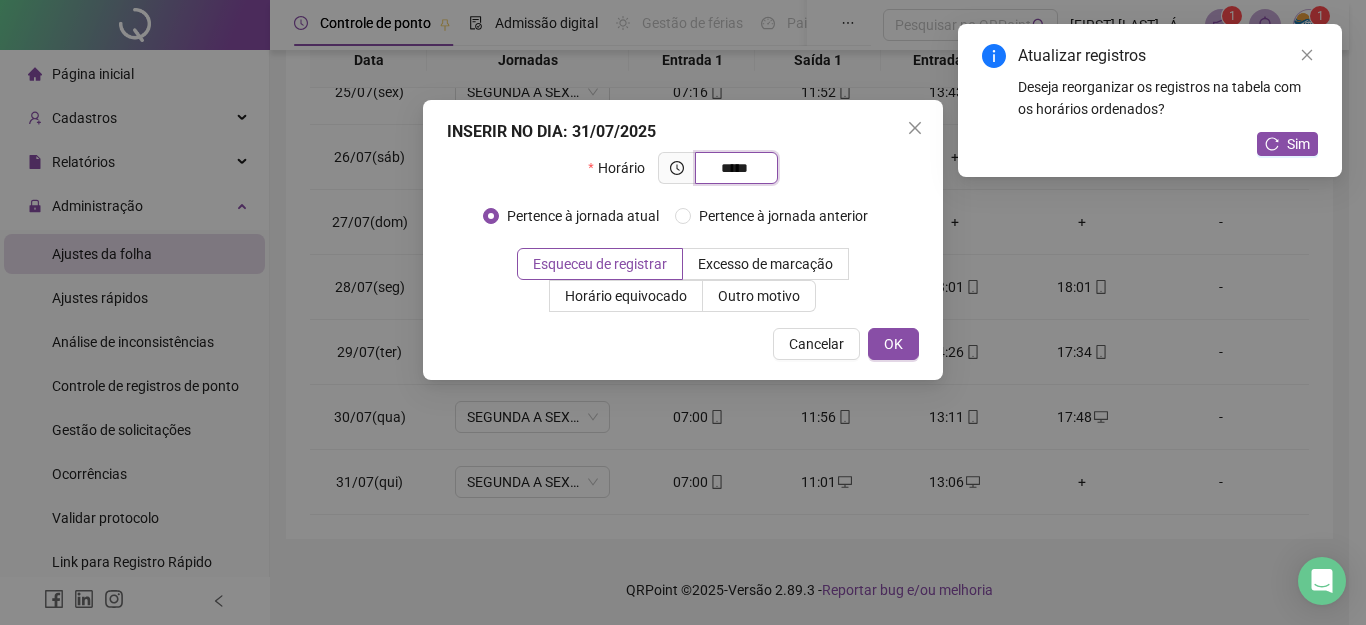 type on "*****" 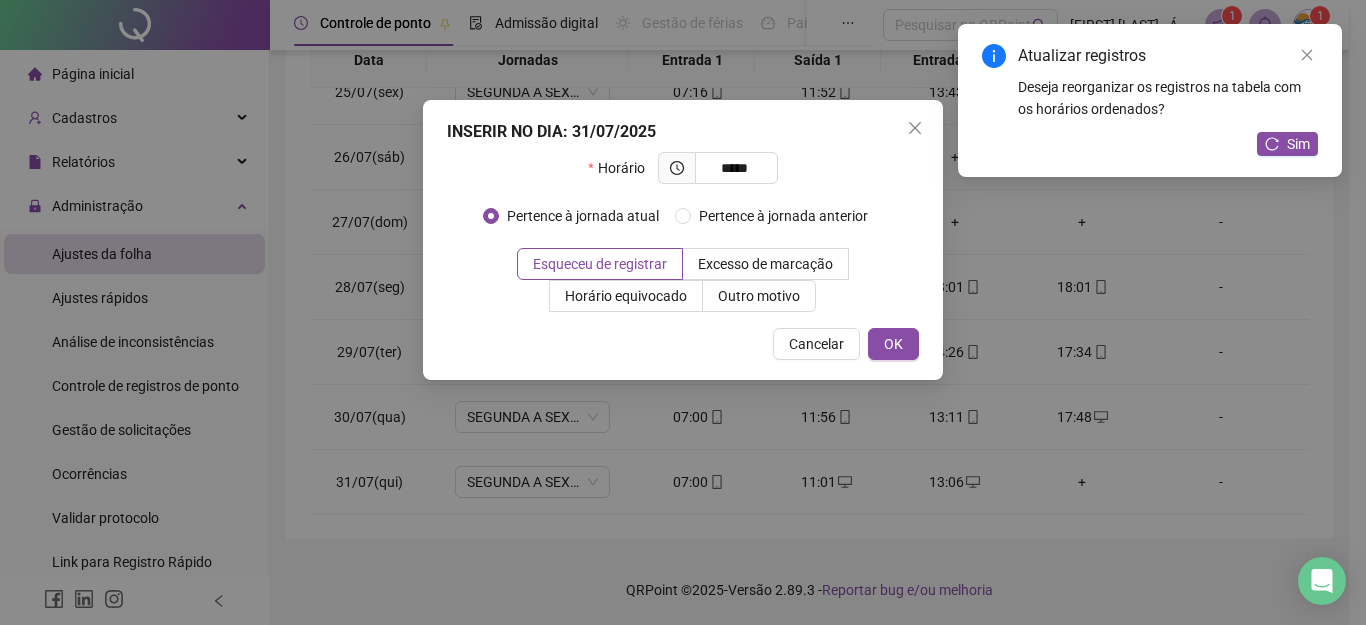 type 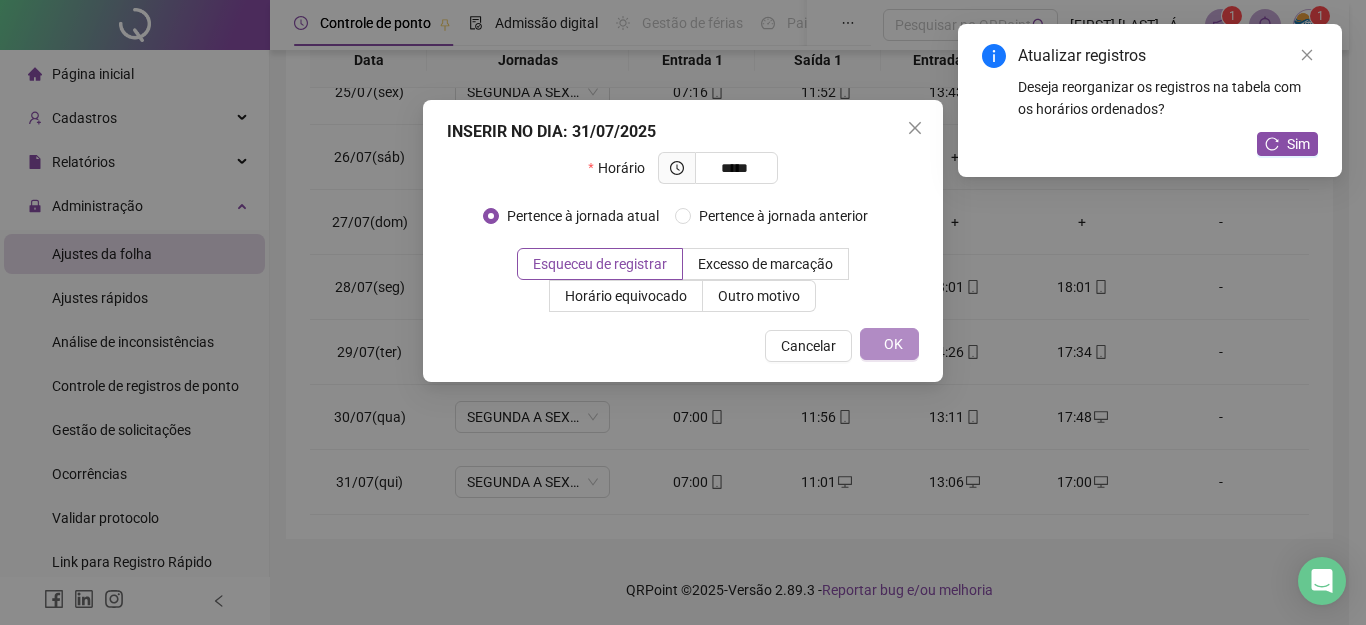 type 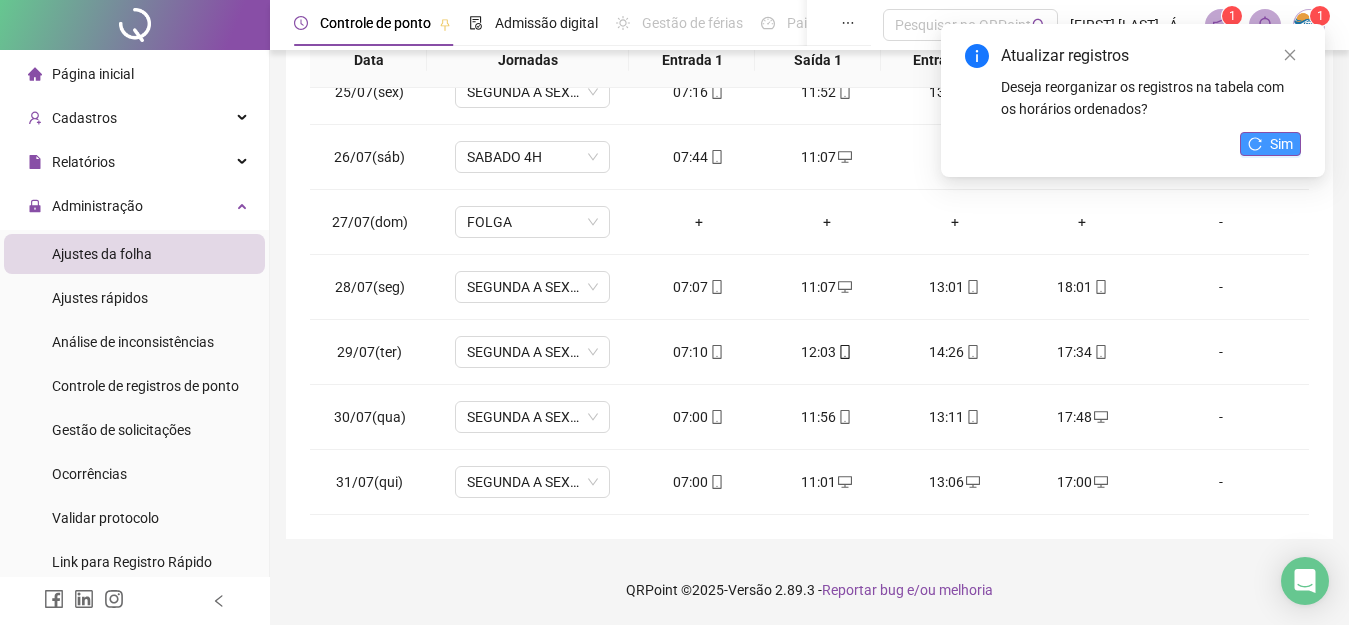 click on "Sim" at bounding box center (1281, 144) 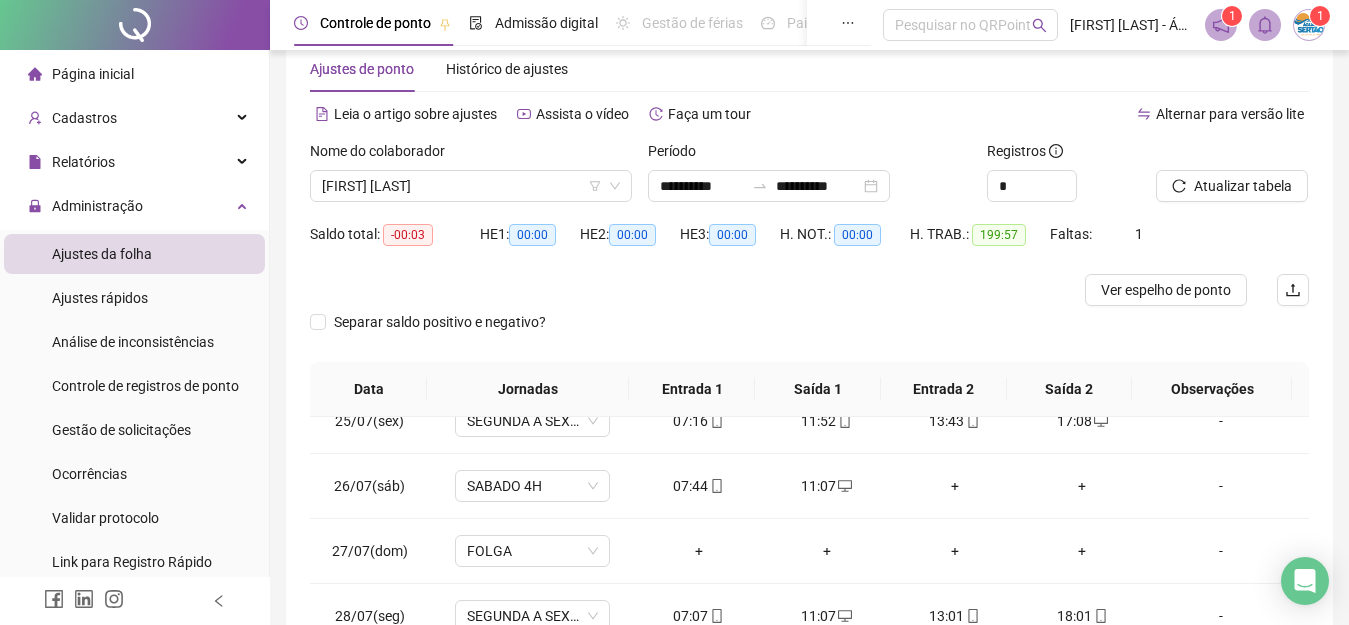 scroll, scrollTop: 37, scrollLeft: 0, axis: vertical 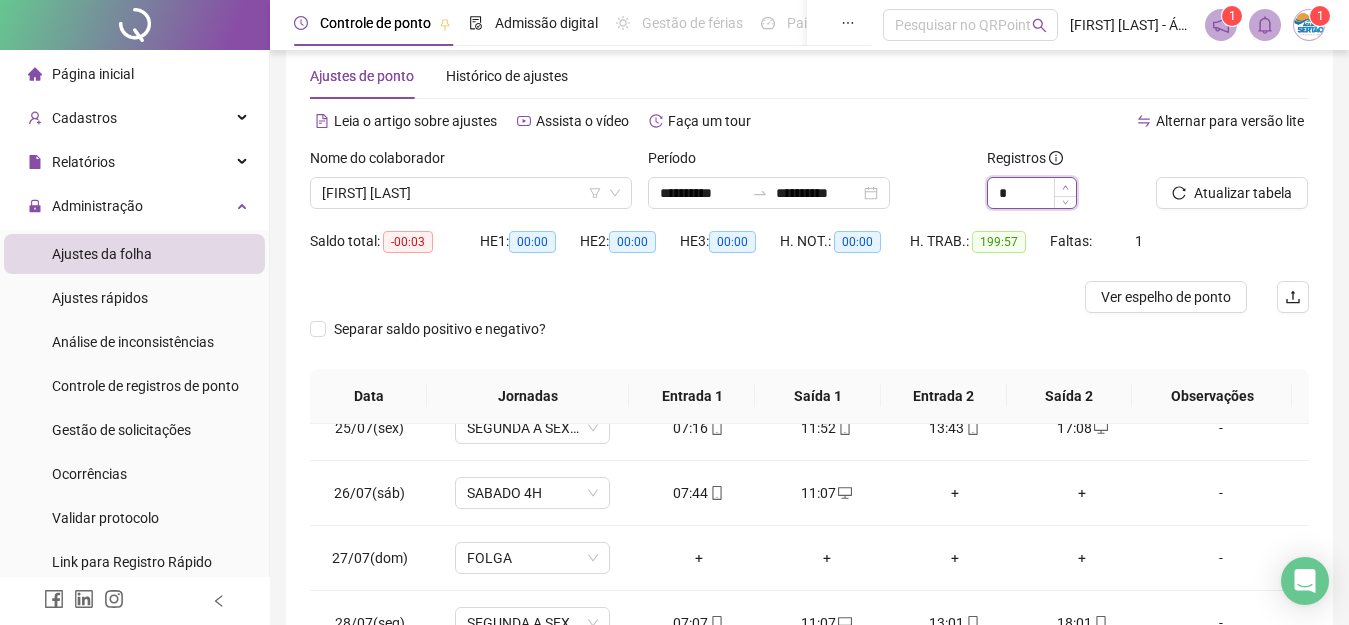 click 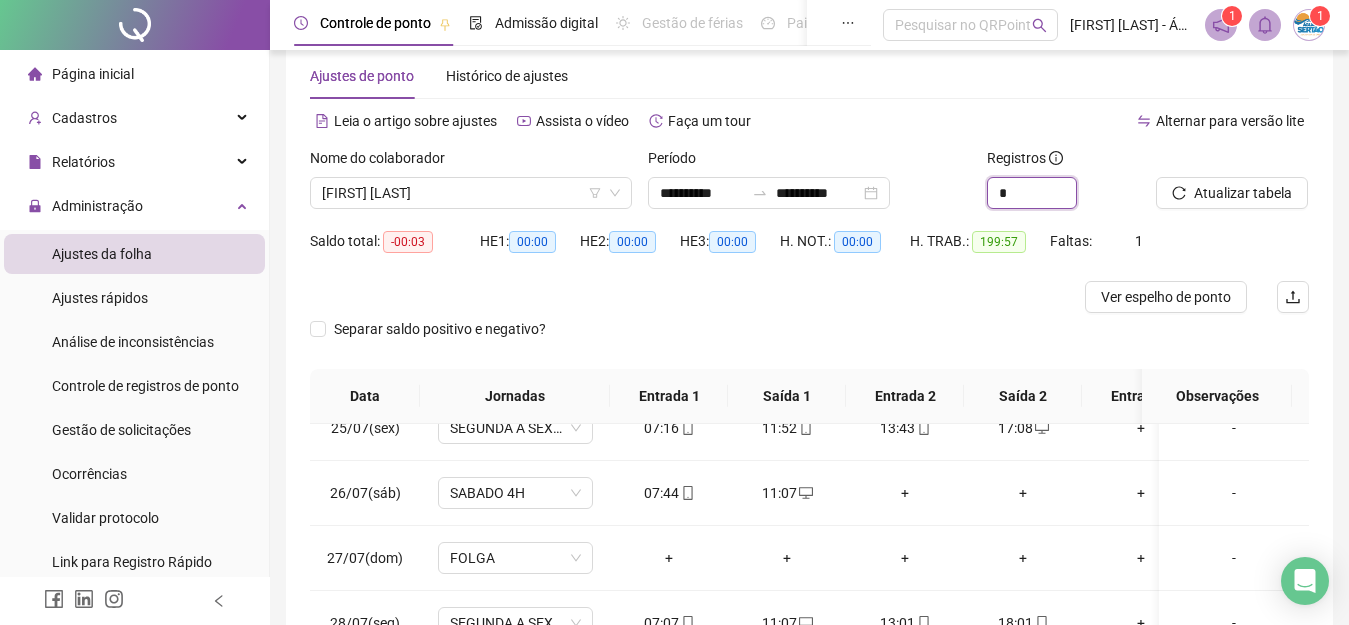 scroll, scrollTop: 373, scrollLeft: 0, axis: vertical 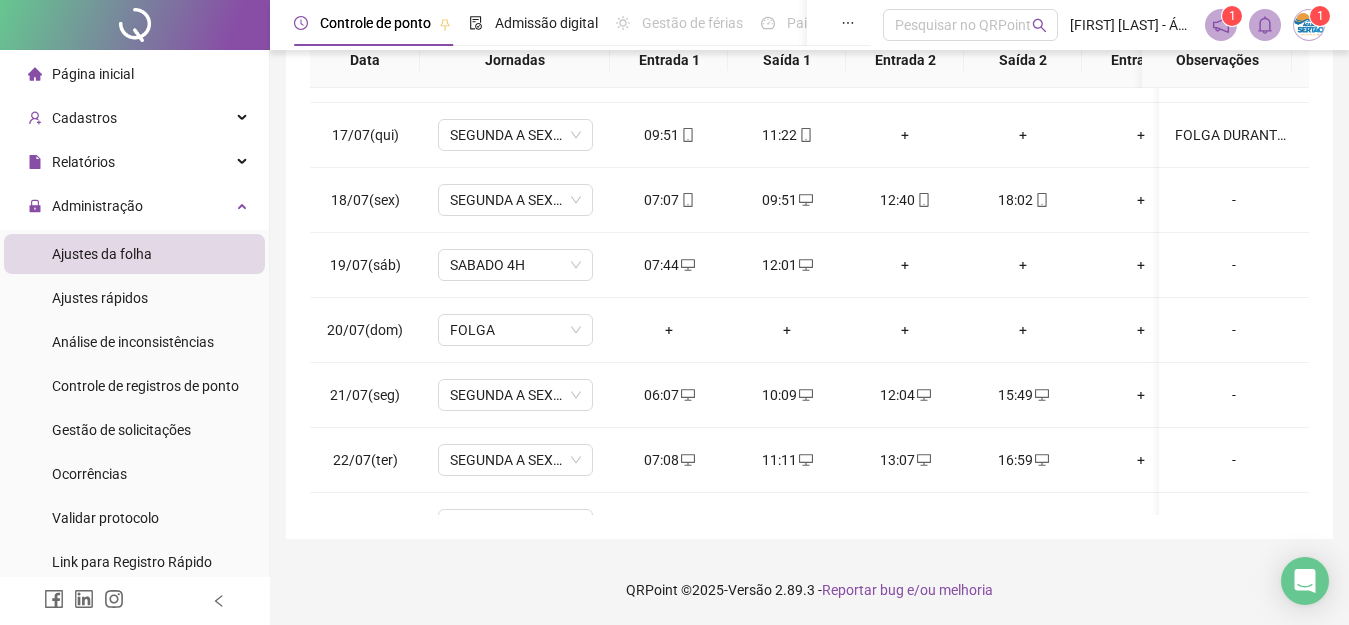 drag, startPoint x: 1309, startPoint y: 328, endPoint x: 1316, endPoint y: 306, distance: 23.086792 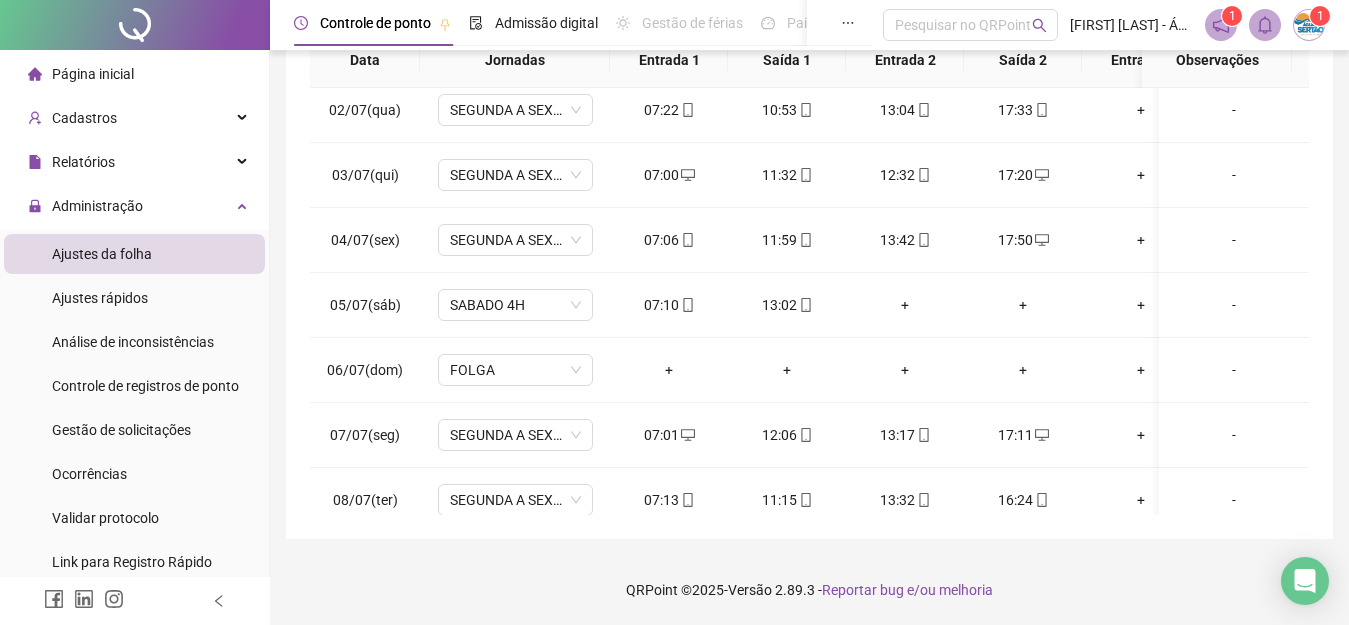 scroll, scrollTop: 0, scrollLeft: 0, axis: both 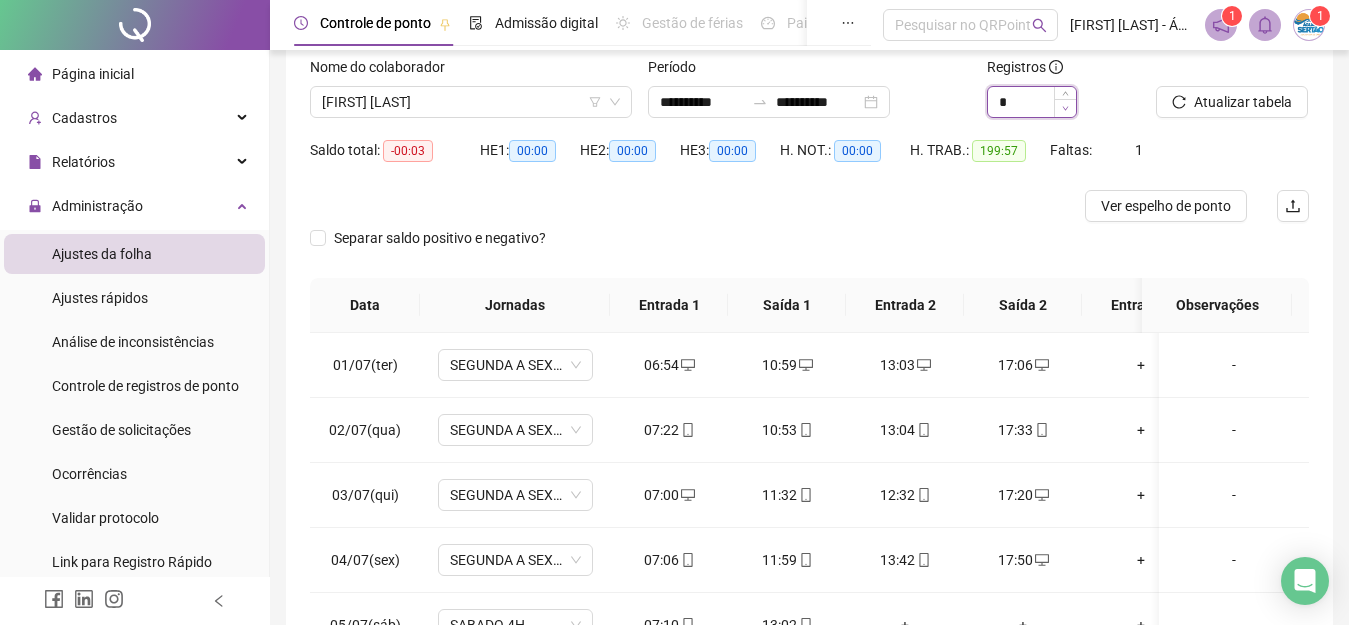 click 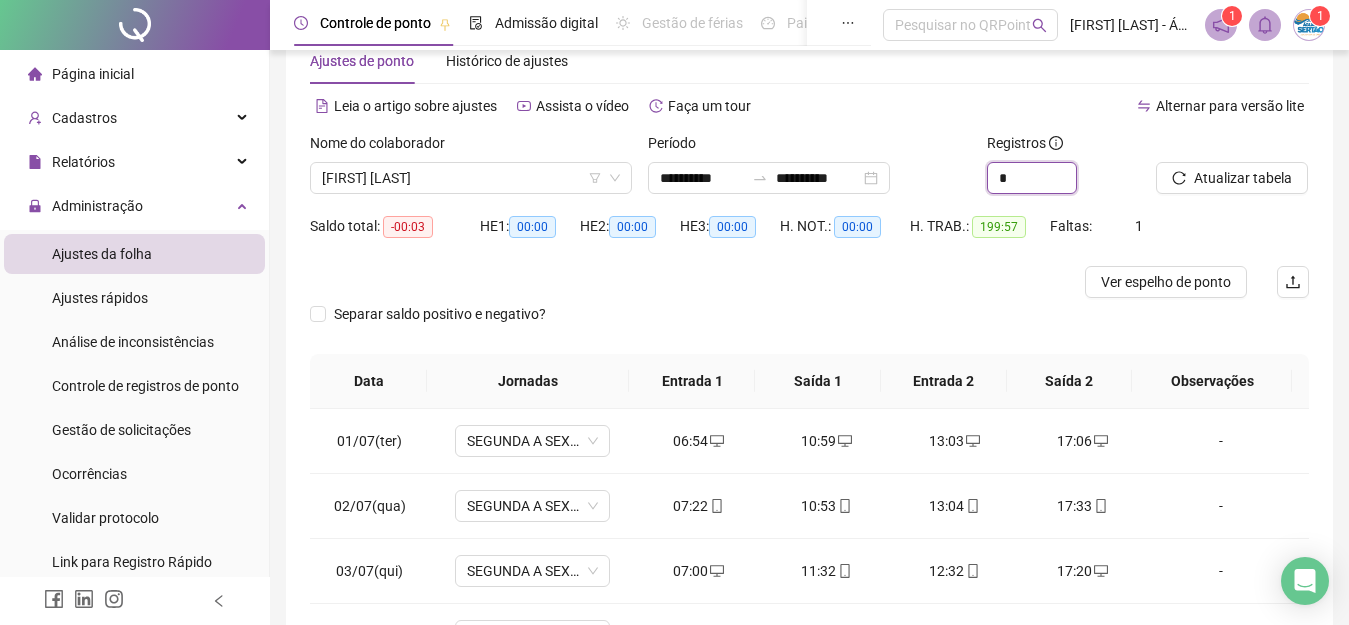 scroll, scrollTop: 42, scrollLeft: 0, axis: vertical 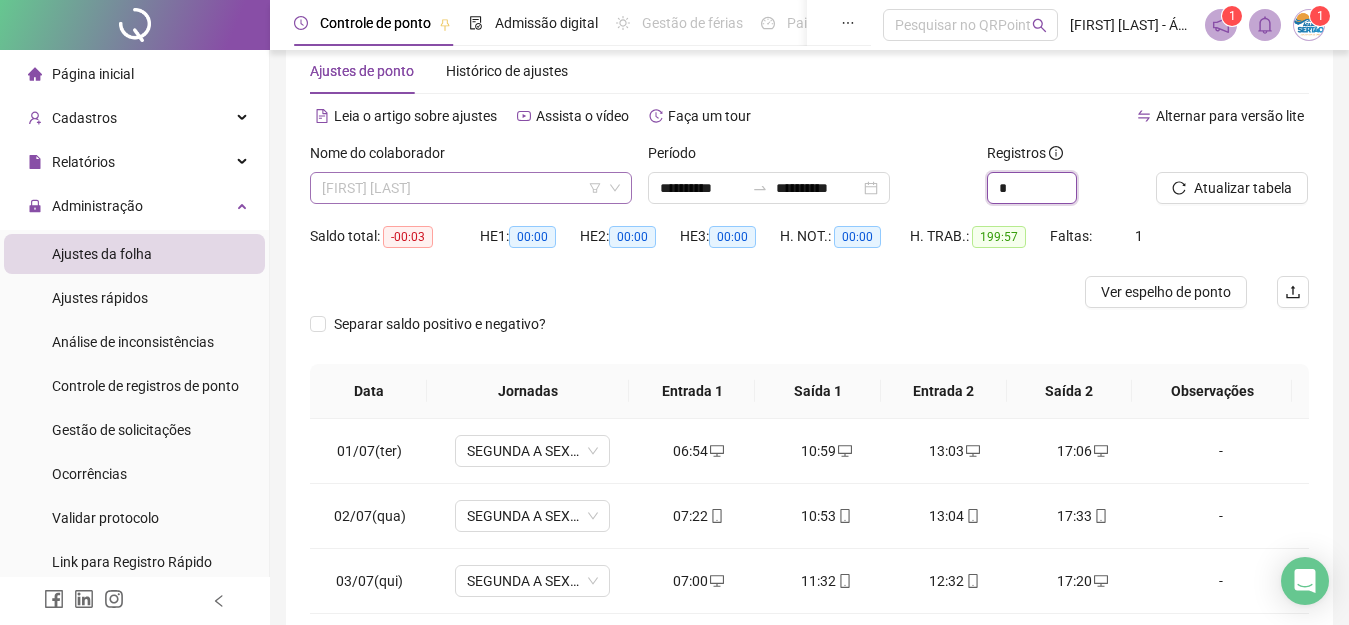 click on "[FIRST] [LAST]" at bounding box center [471, 188] 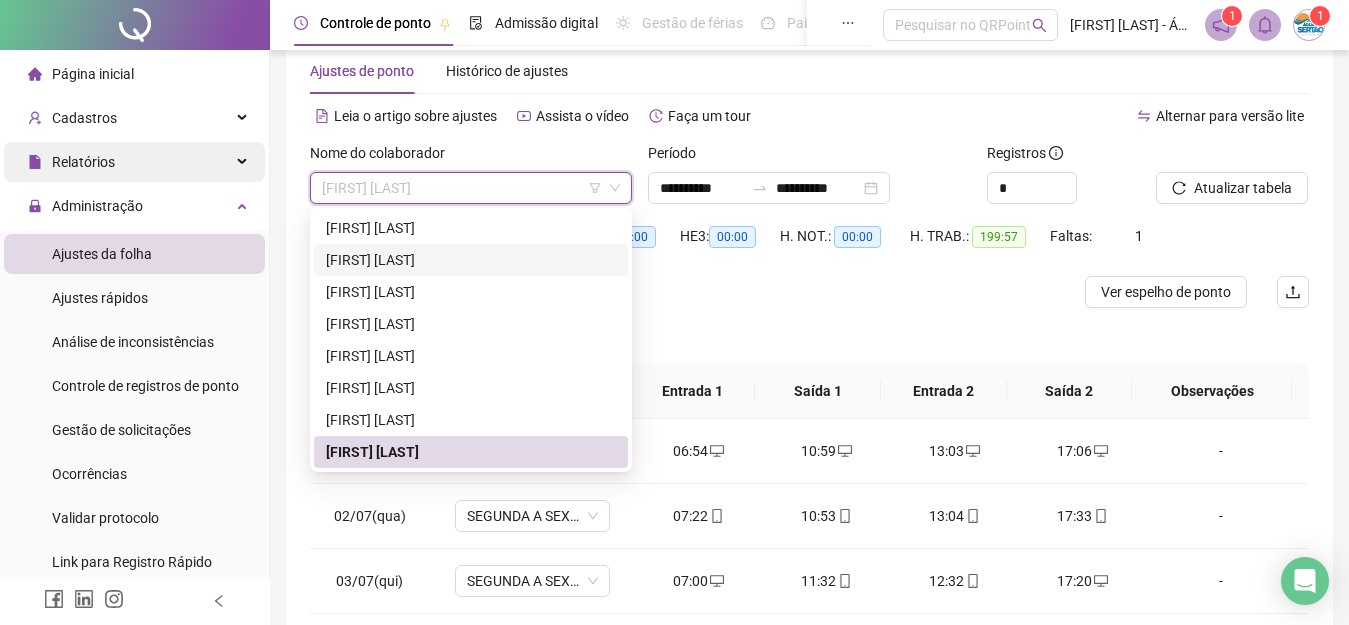 click on "Relatórios" at bounding box center (134, 162) 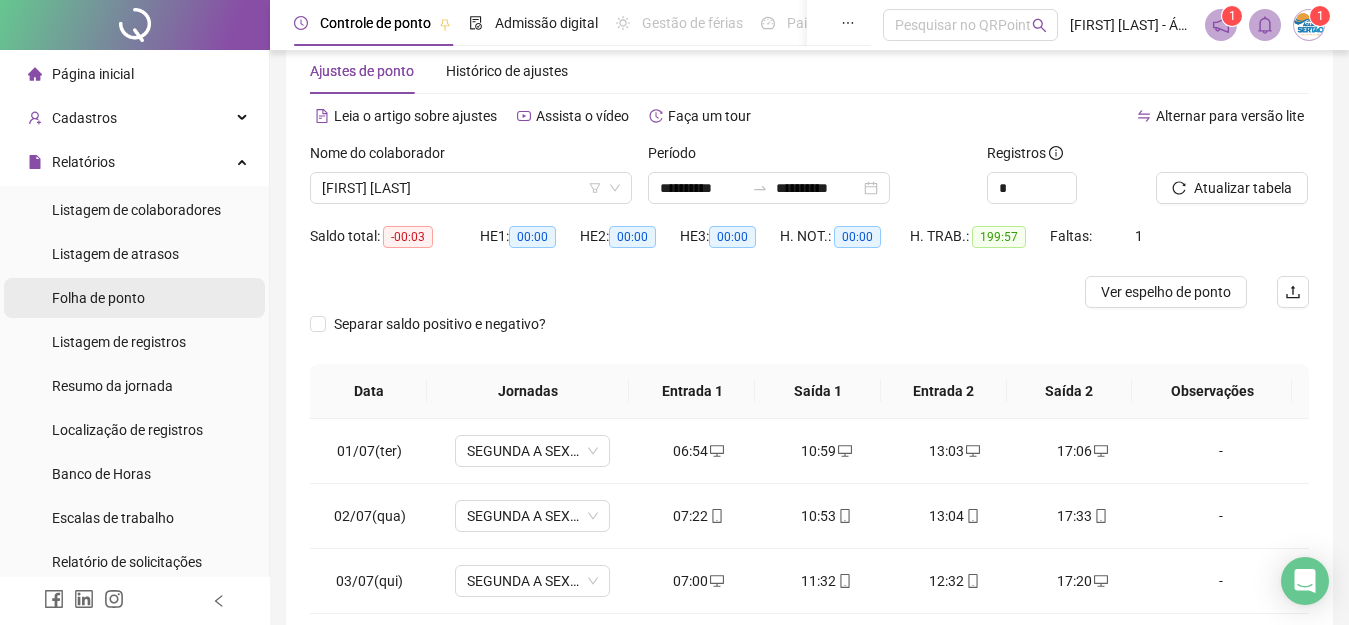 click on "Folha de ponto" at bounding box center (134, 298) 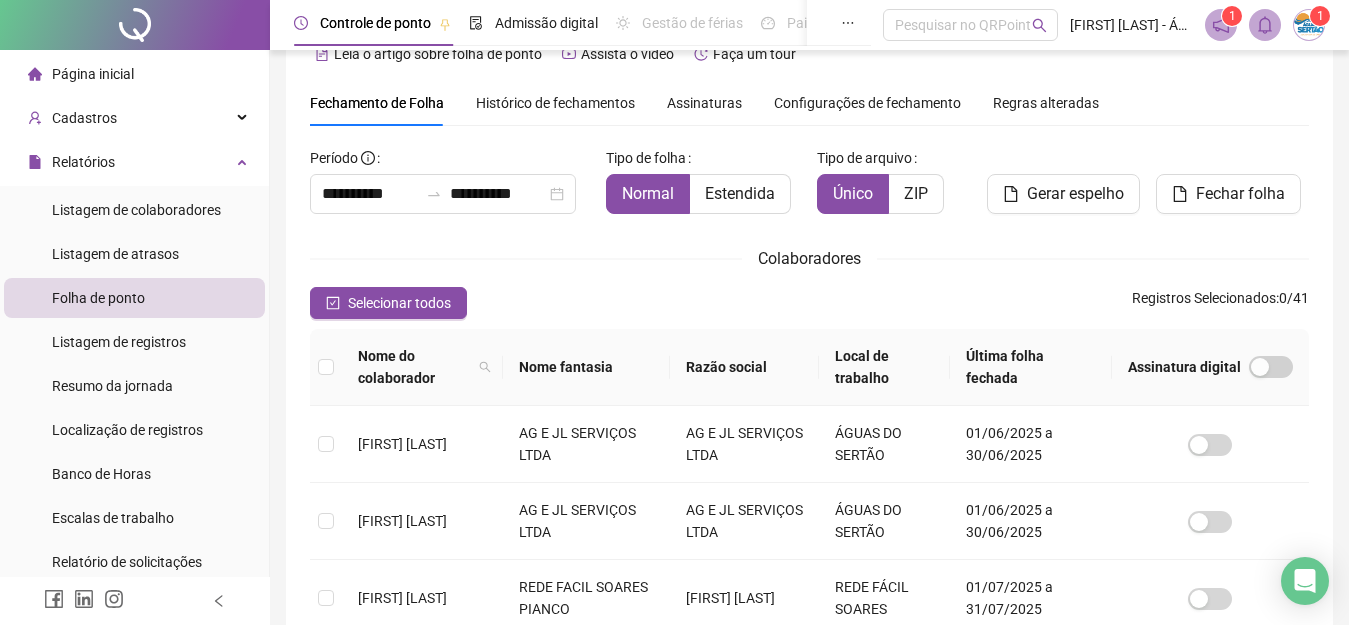 scroll, scrollTop: 97, scrollLeft: 0, axis: vertical 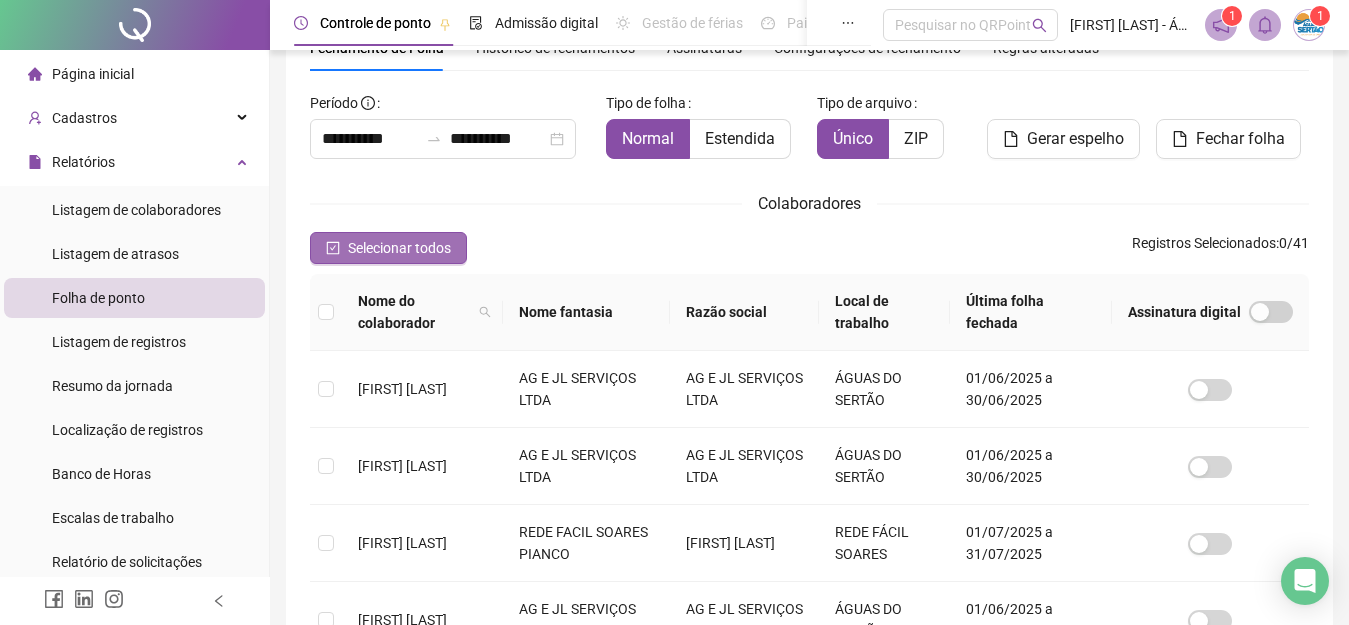 click on "Selecionar todos" at bounding box center [399, 248] 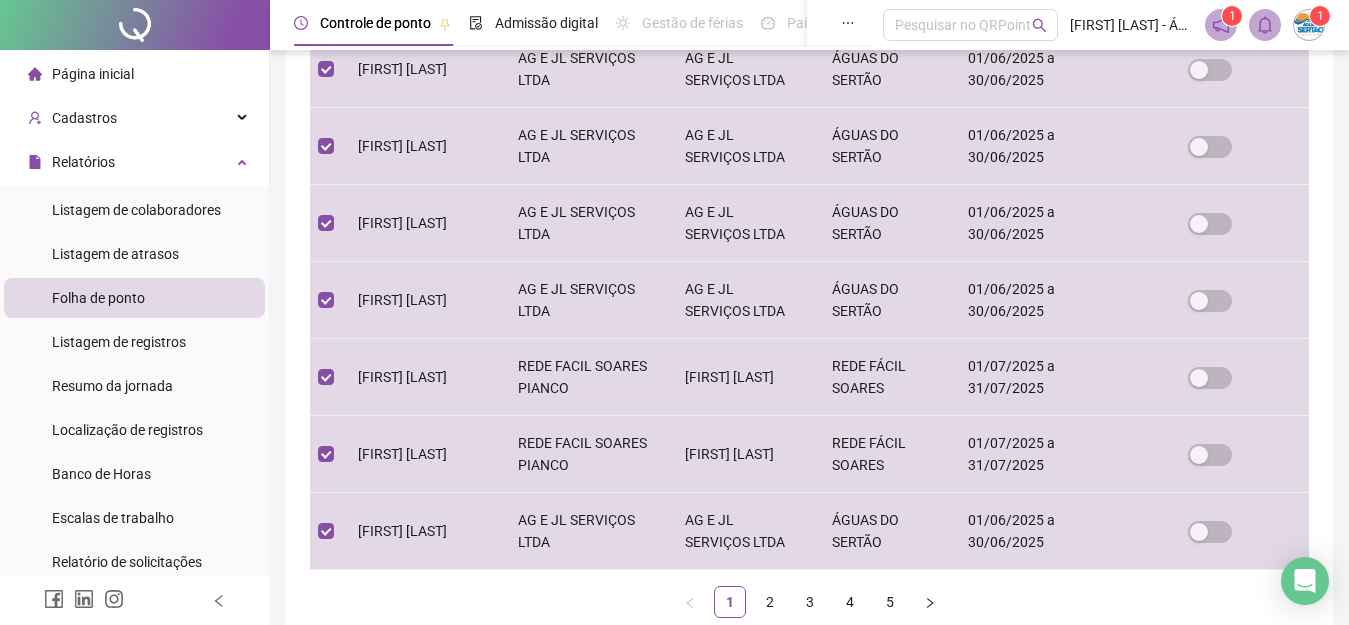 scroll, scrollTop: 685, scrollLeft: 0, axis: vertical 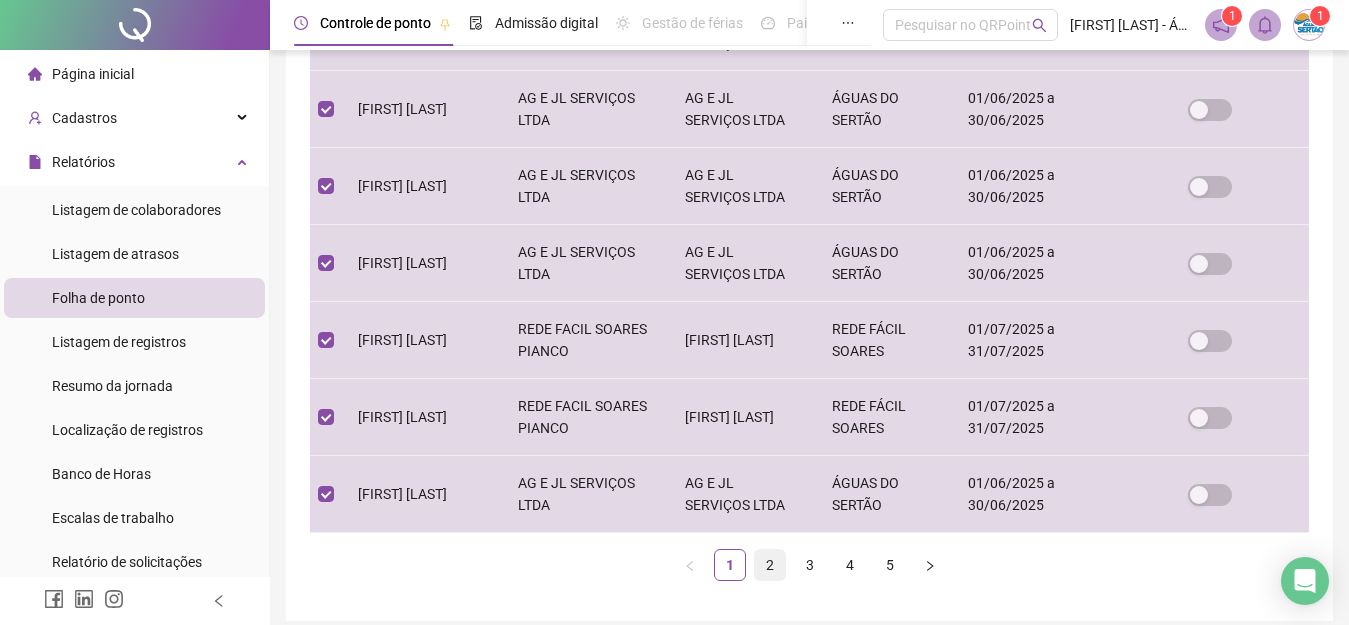 click on "2" at bounding box center (770, 565) 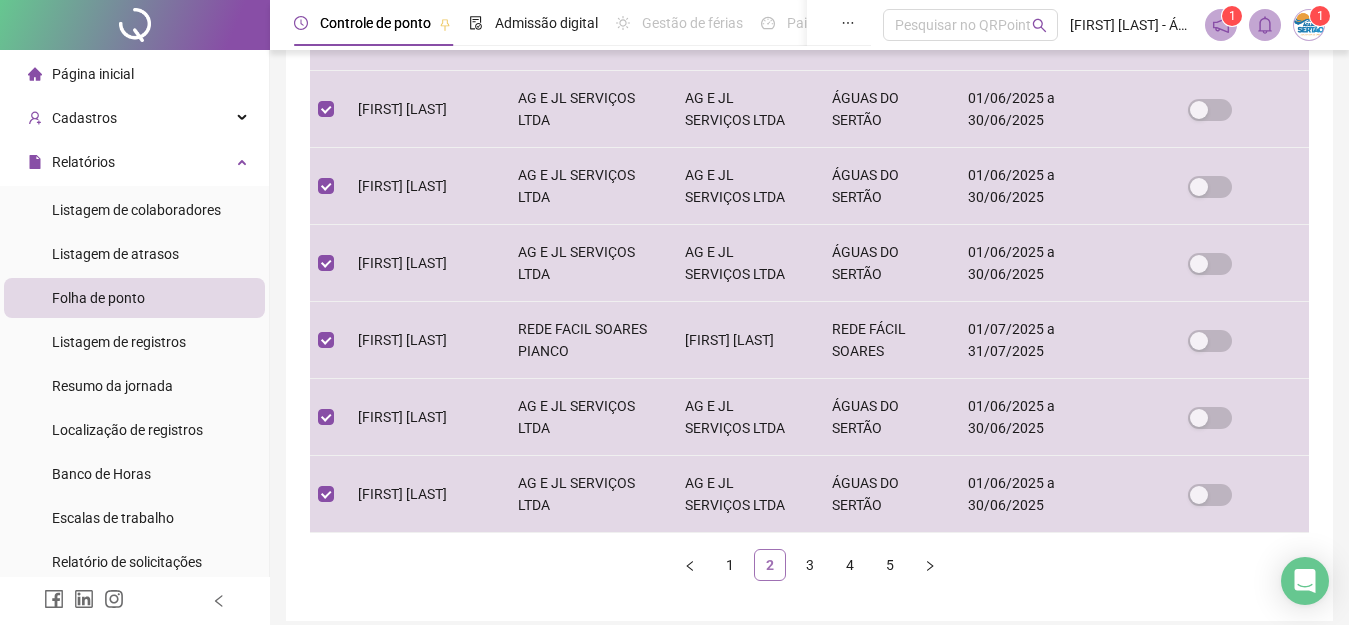 scroll, scrollTop: 97, scrollLeft: 0, axis: vertical 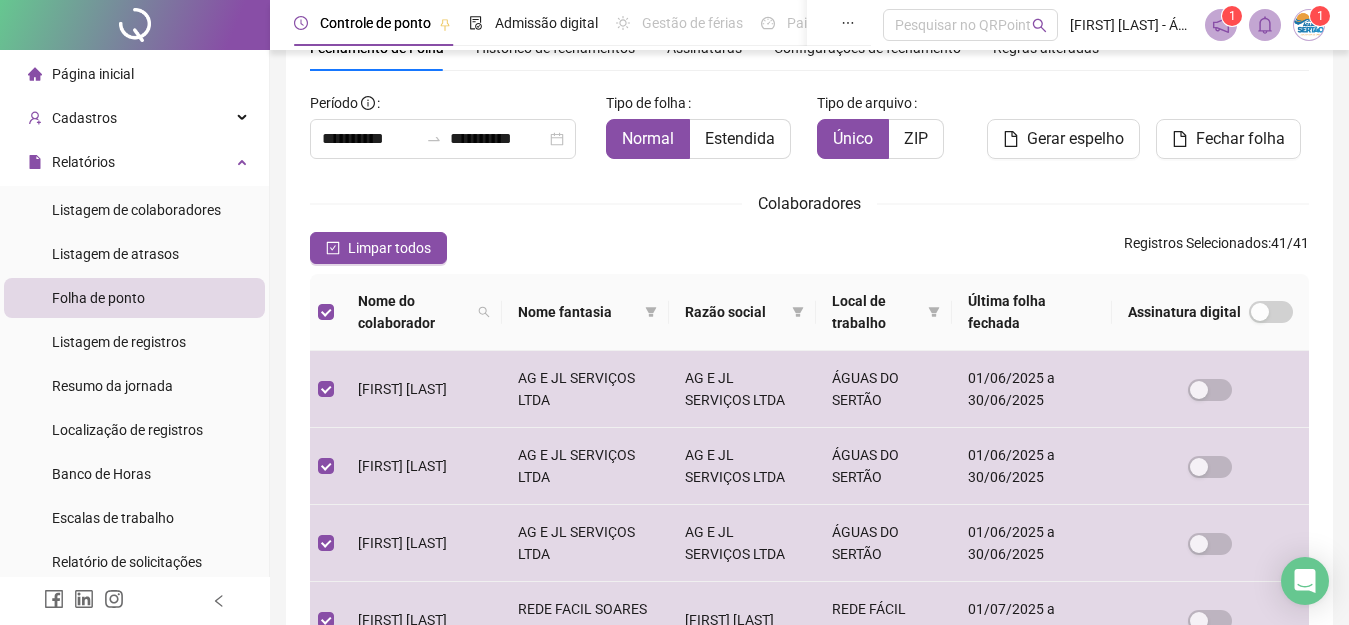click on "Razão social" at bounding box center (734, 312) 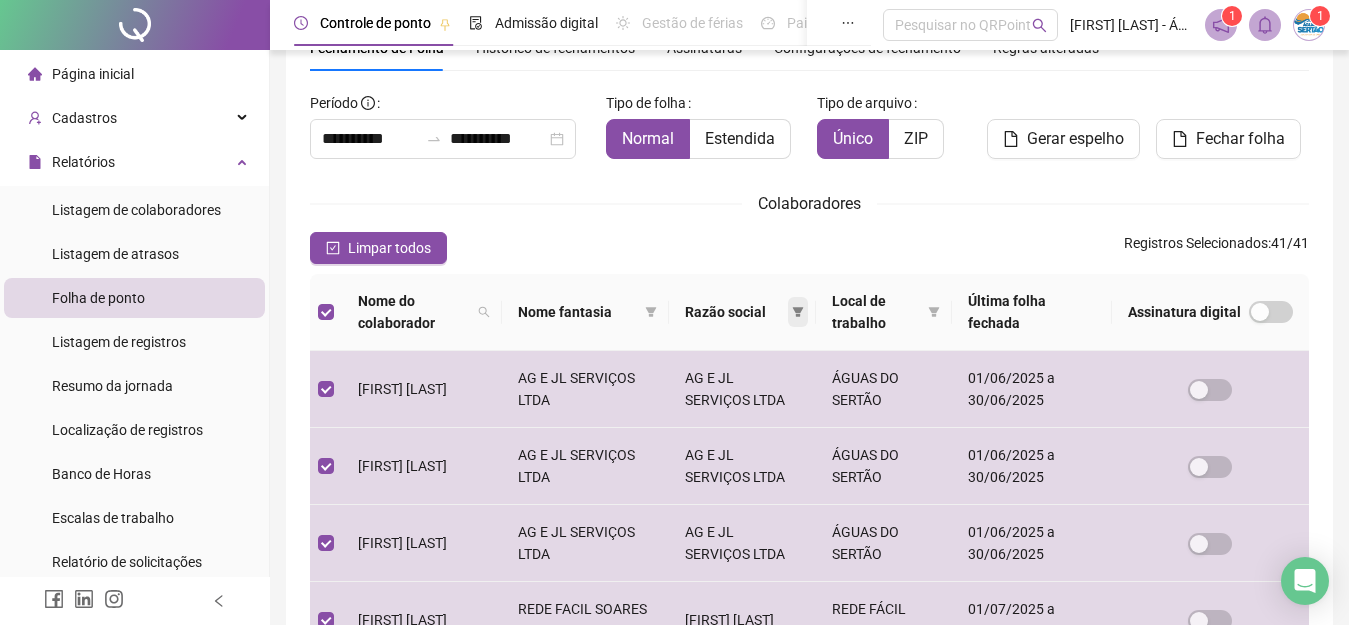 click at bounding box center [798, 312] 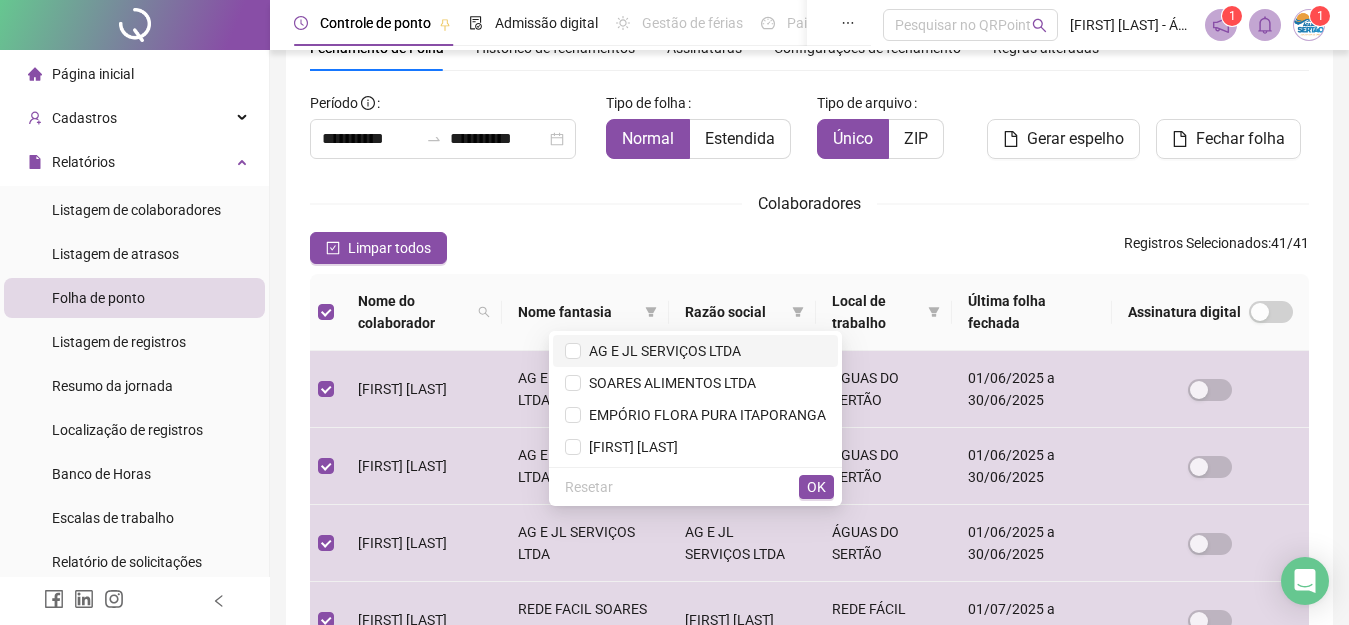 click on "AG E JL SERVIÇOS LTDA" at bounding box center (695, 351) 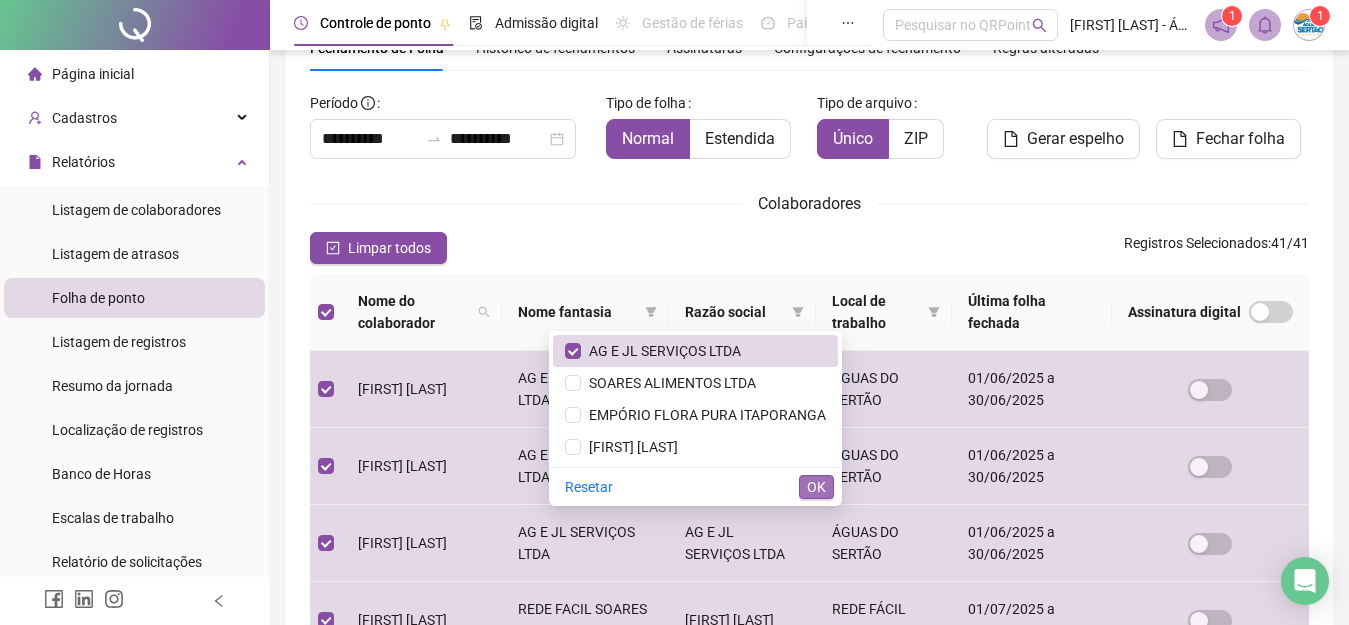 click on "OK" at bounding box center (816, 487) 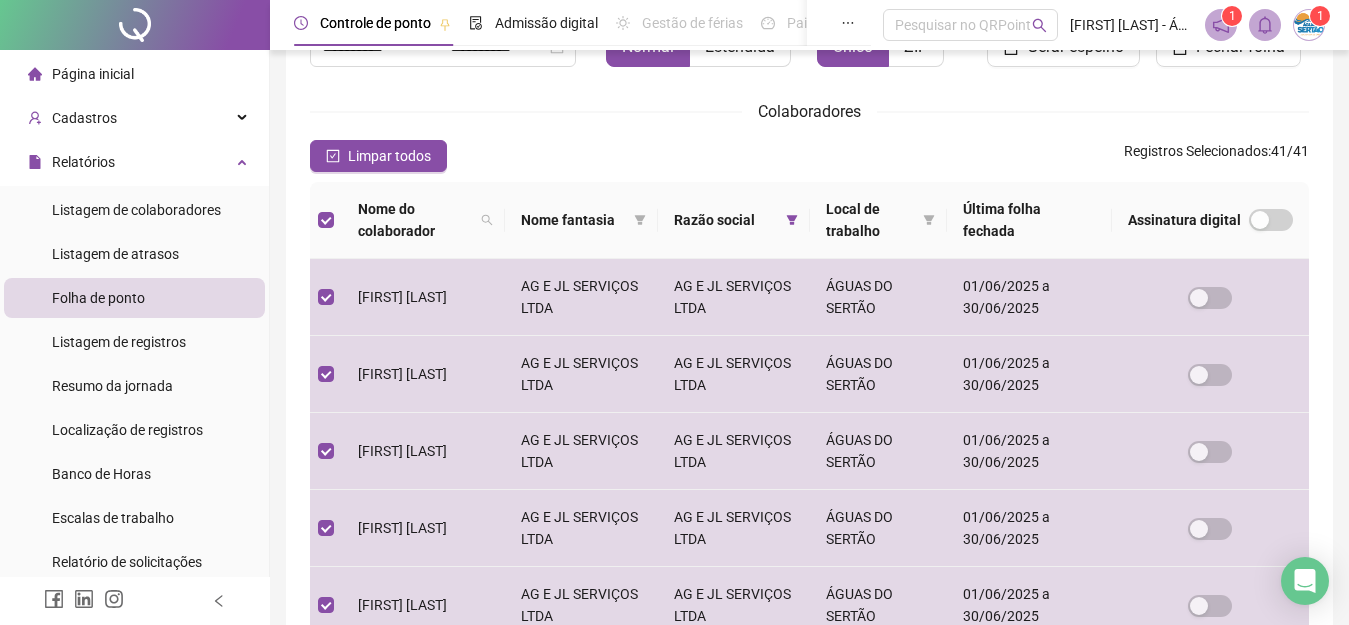 scroll, scrollTop: 154, scrollLeft: 0, axis: vertical 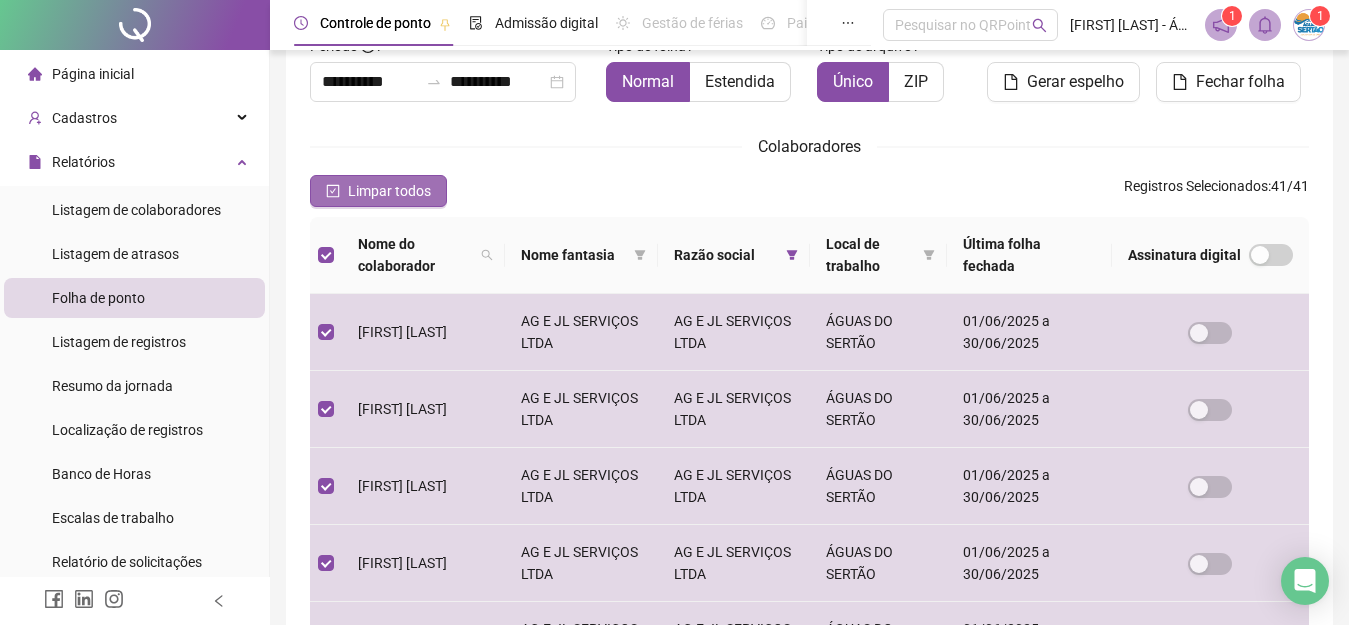 click on "Limpar todos" at bounding box center (378, 191) 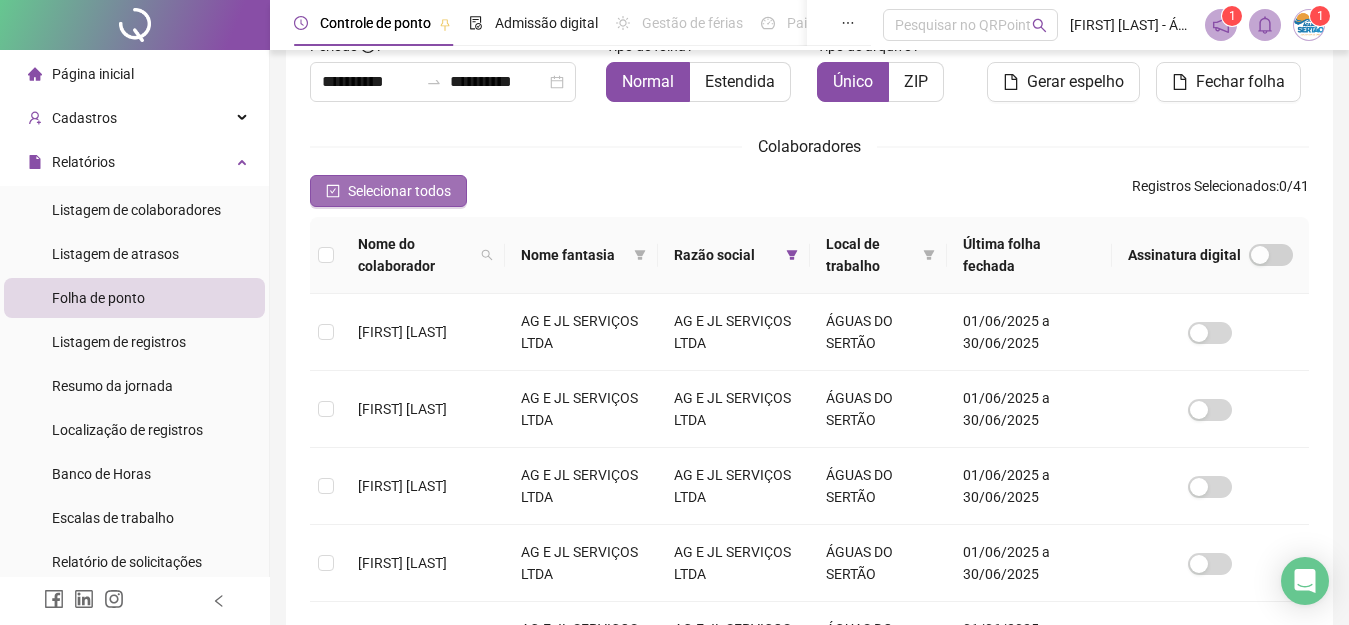 scroll, scrollTop: 97, scrollLeft: 0, axis: vertical 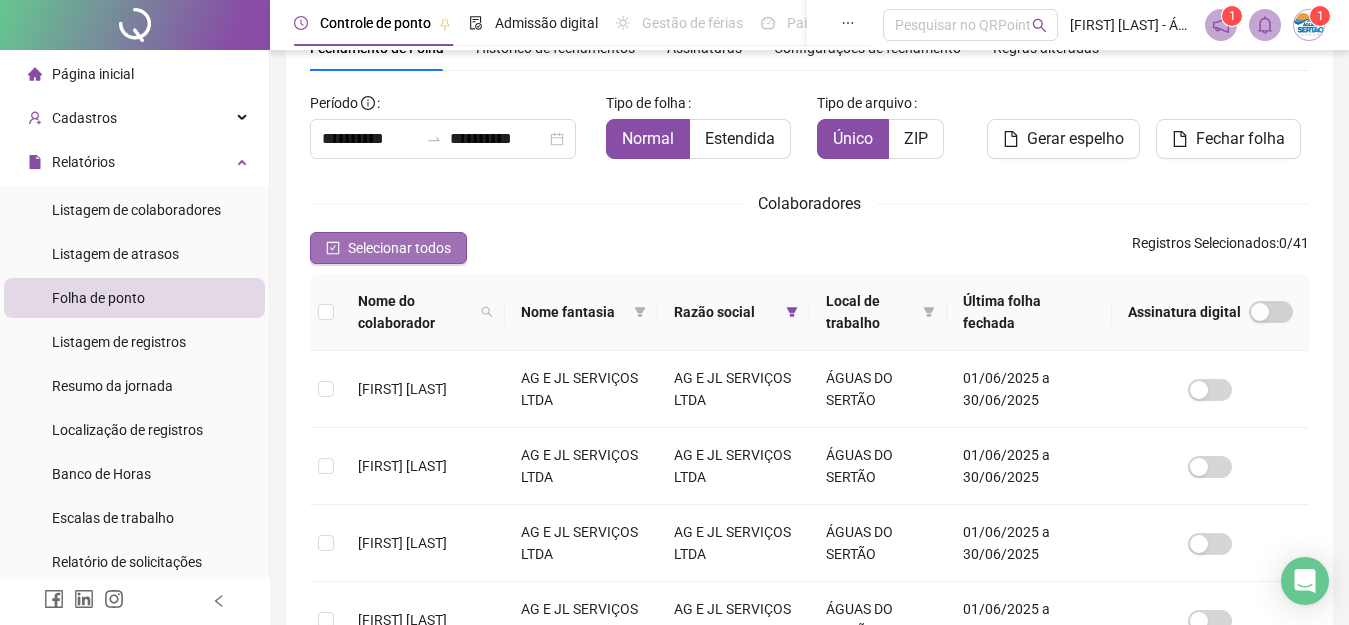 click on "Selecionar todos" at bounding box center [399, 248] 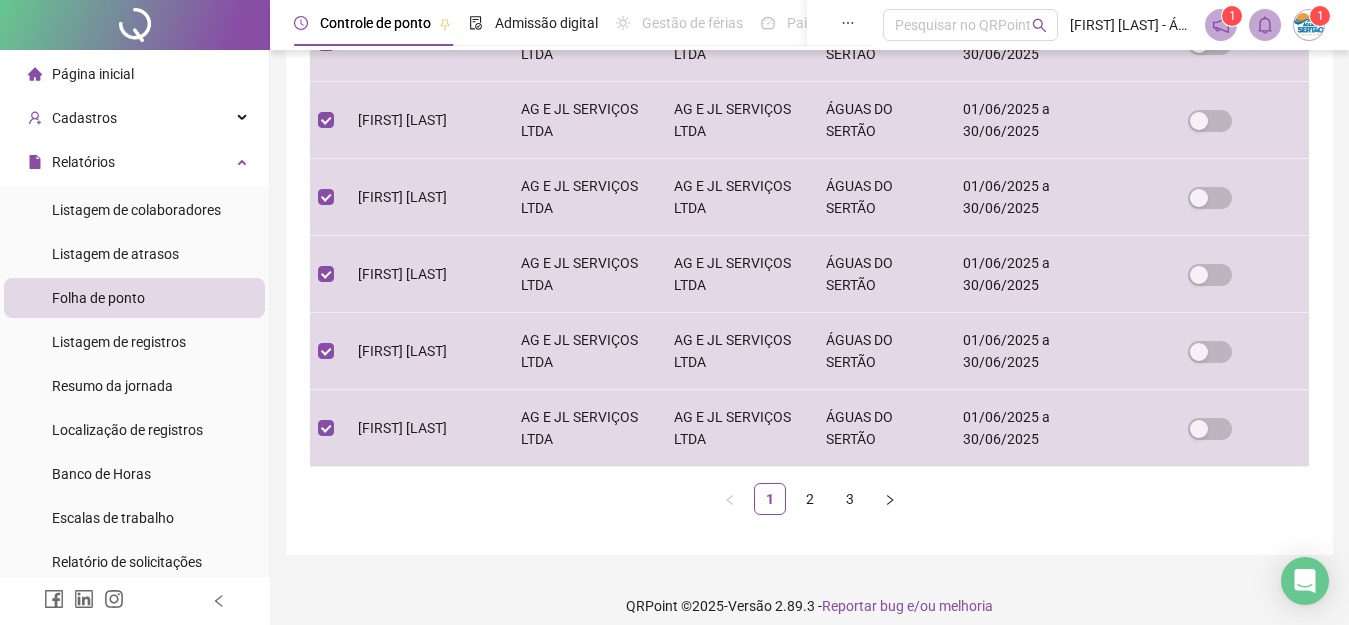 scroll, scrollTop: 753, scrollLeft: 0, axis: vertical 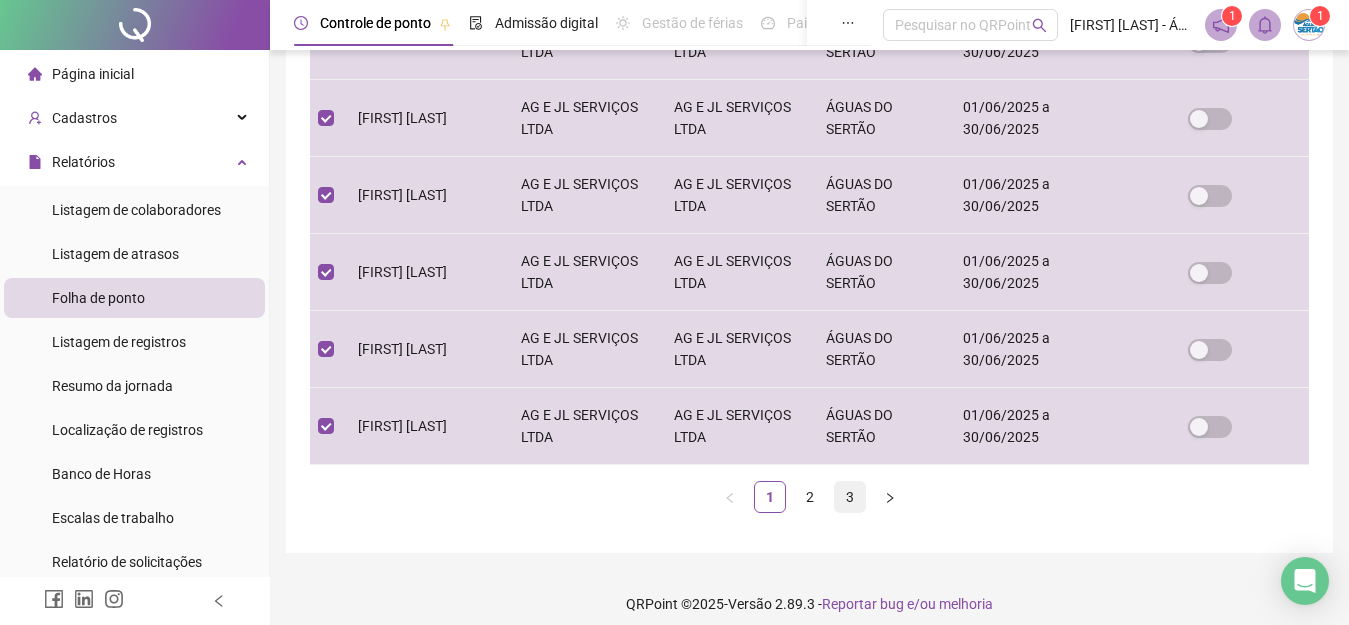 click on "3" at bounding box center [850, 497] 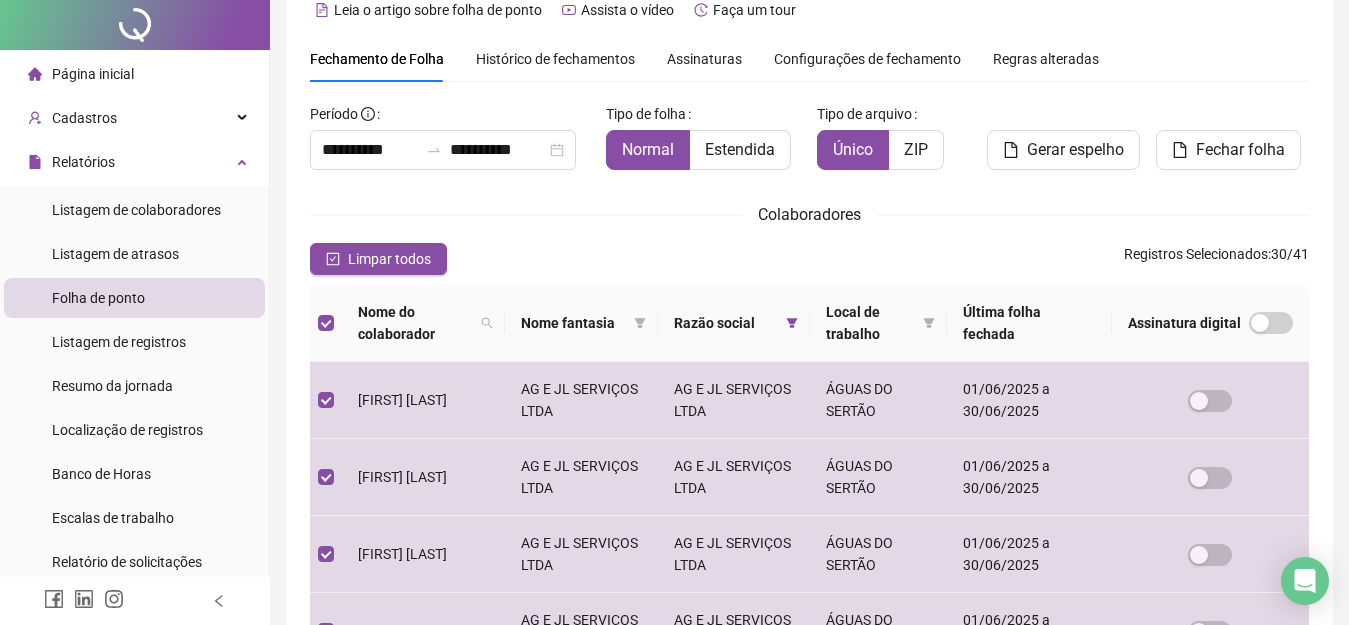 scroll, scrollTop: 0, scrollLeft: 0, axis: both 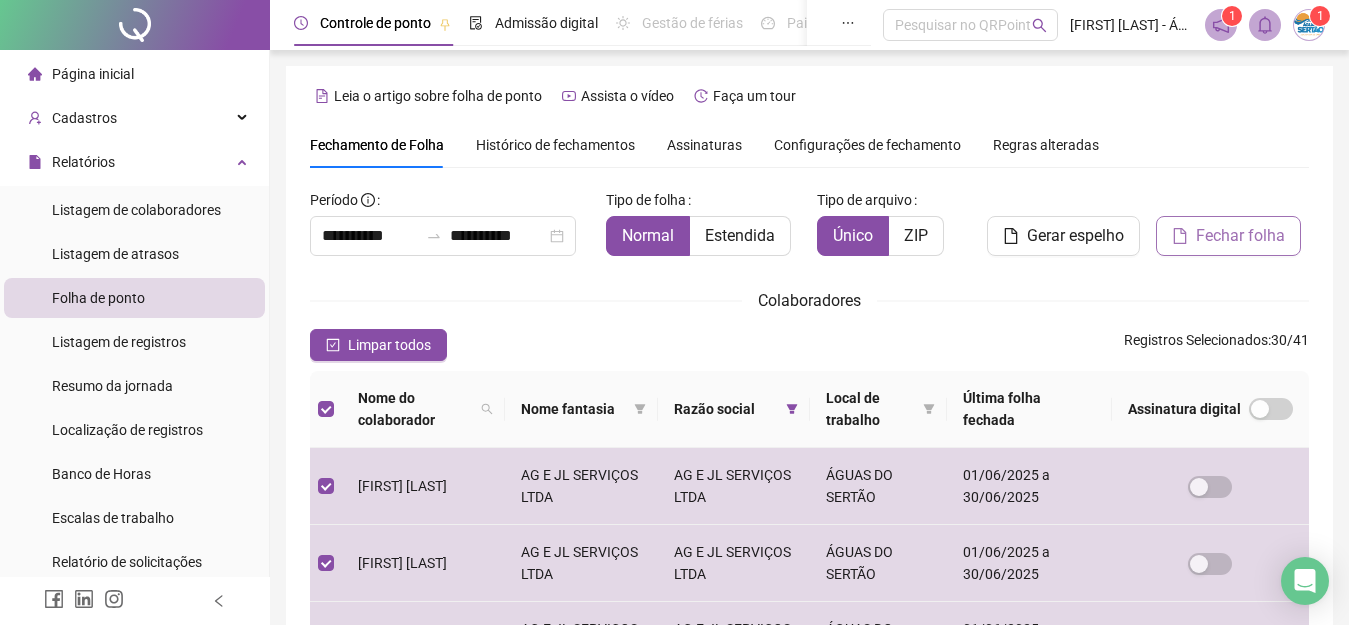 click on "Fechar folha" at bounding box center (1228, 236) 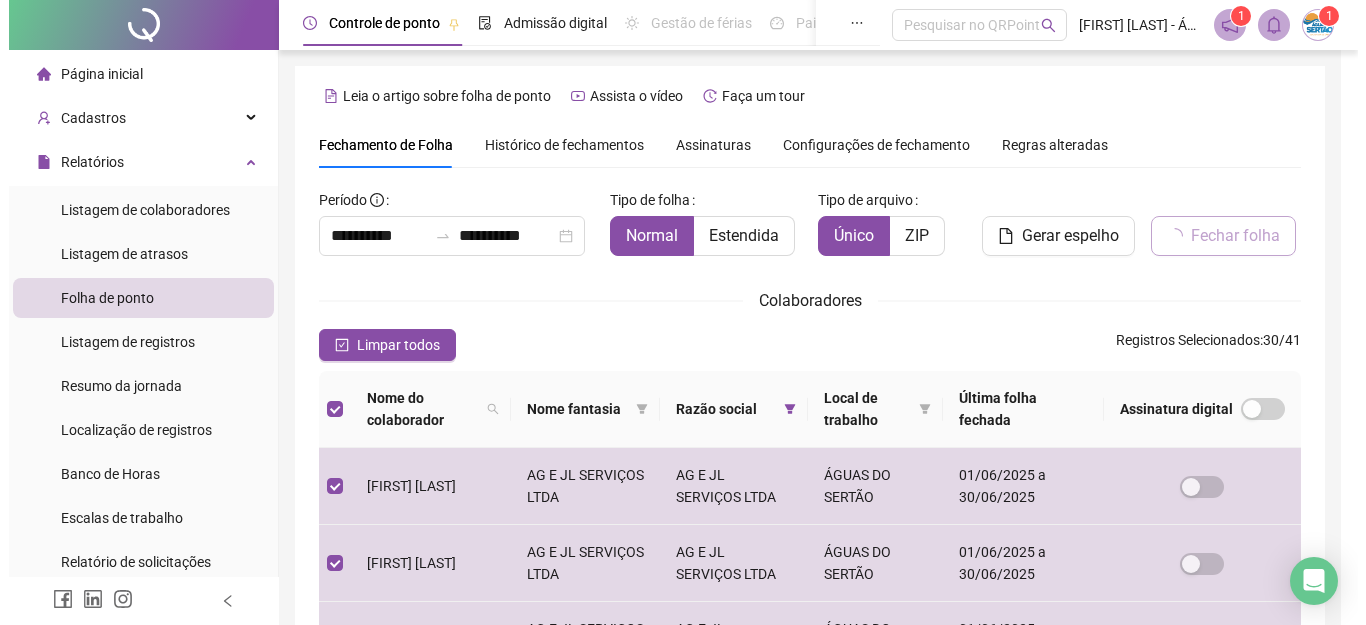 scroll, scrollTop: 97, scrollLeft: 0, axis: vertical 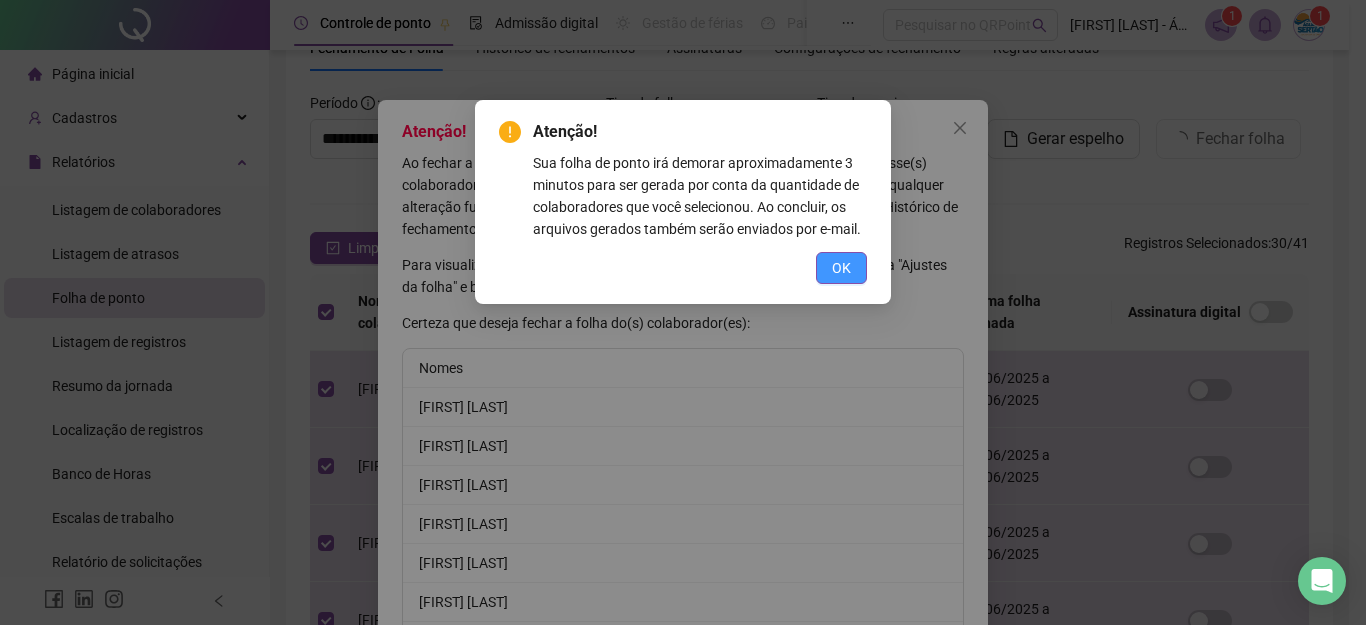 click on "OK" at bounding box center (841, 268) 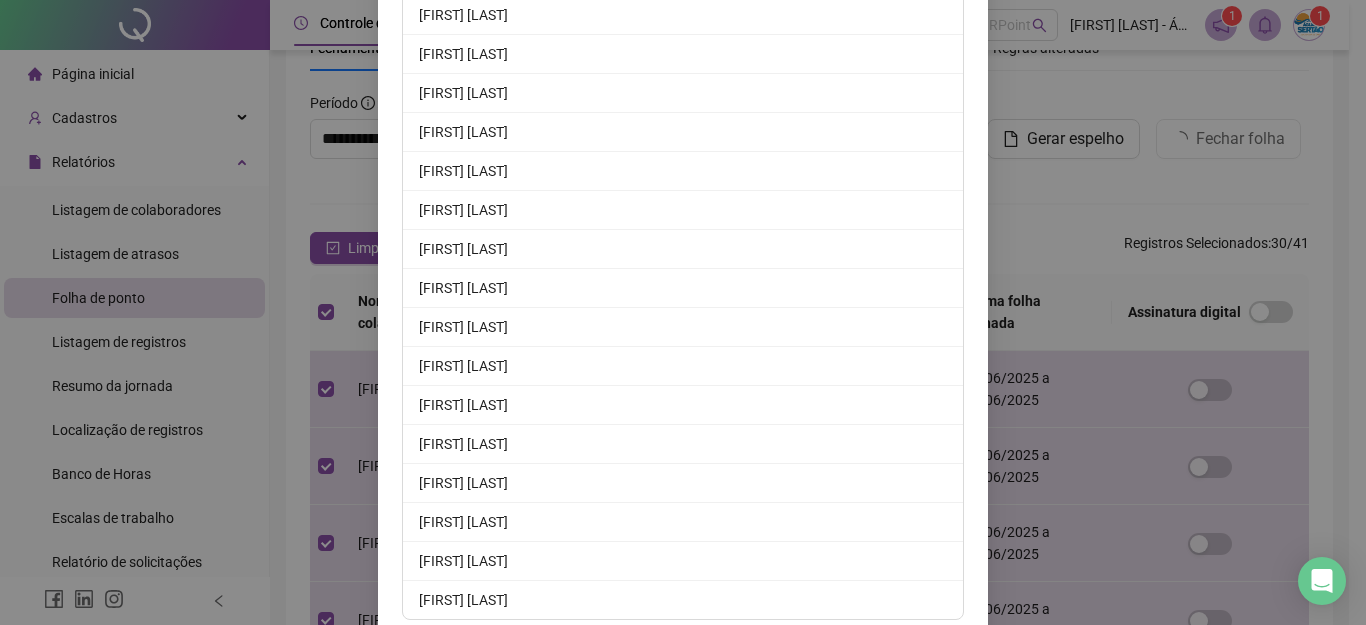 scroll, scrollTop: 1021, scrollLeft: 0, axis: vertical 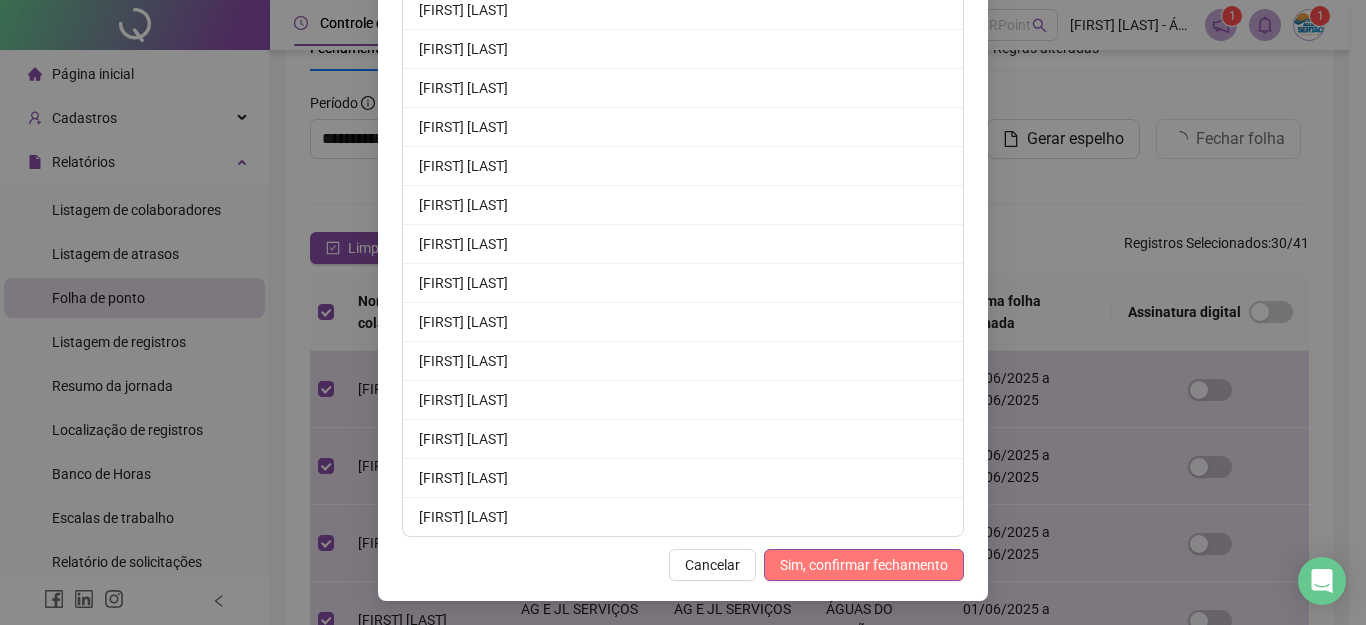 click on "Sim, confirmar fechamento" at bounding box center (864, 565) 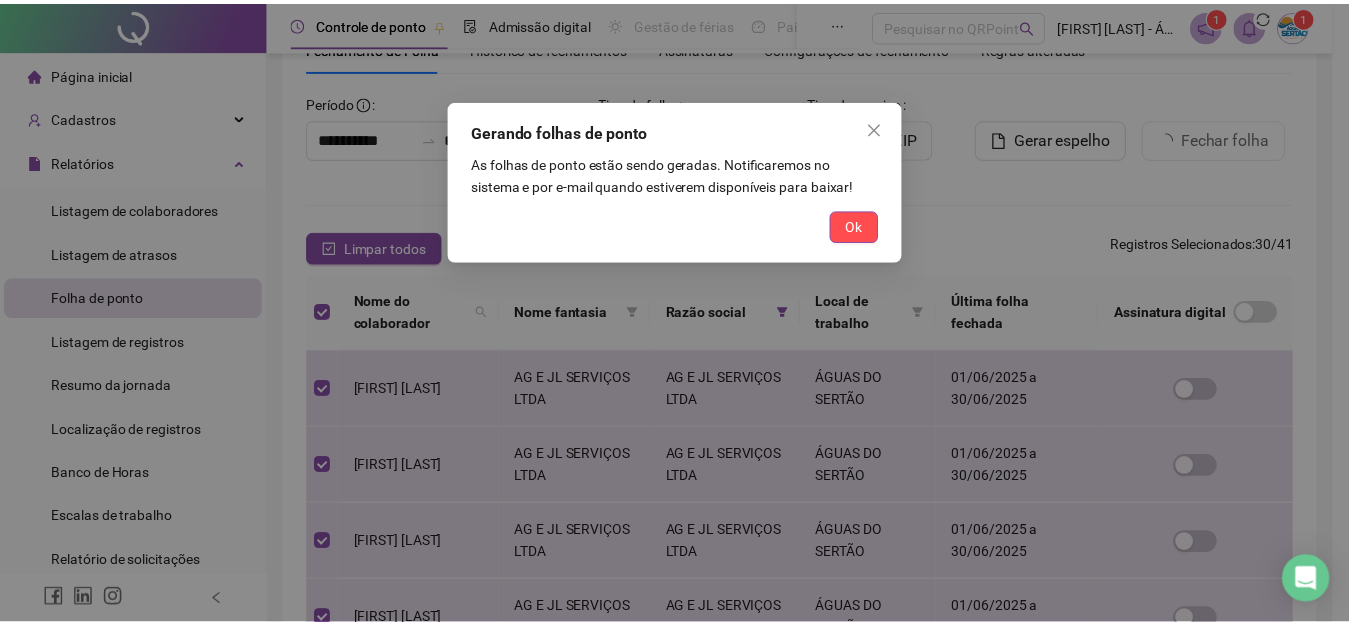 scroll, scrollTop: 0, scrollLeft: 0, axis: both 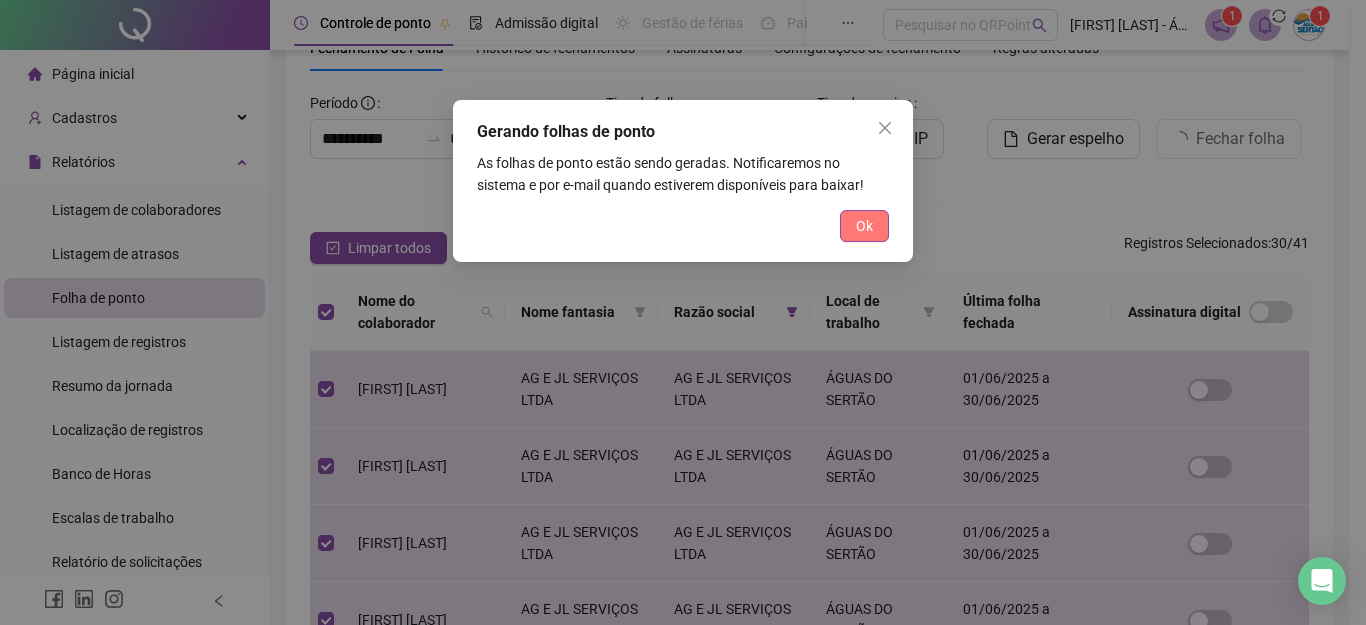 click on "Ok" at bounding box center [864, 226] 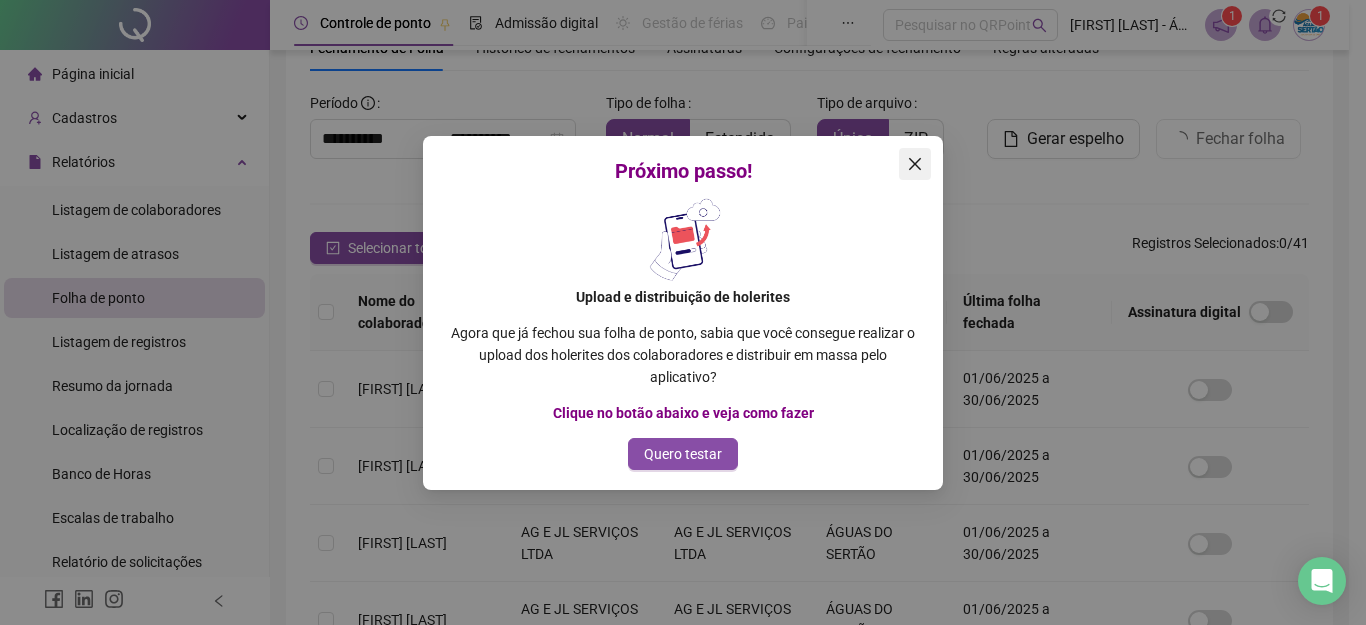 click at bounding box center [915, 164] 